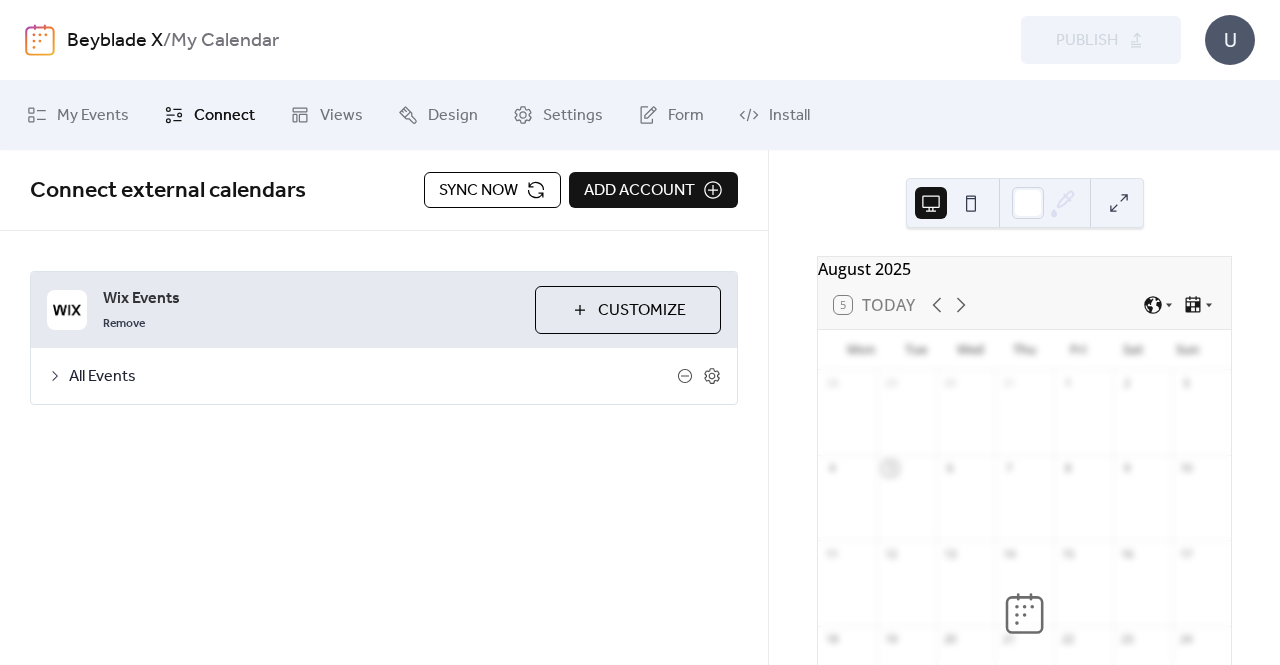scroll, scrollTop: 0, scrollLeft: 0, axis: both 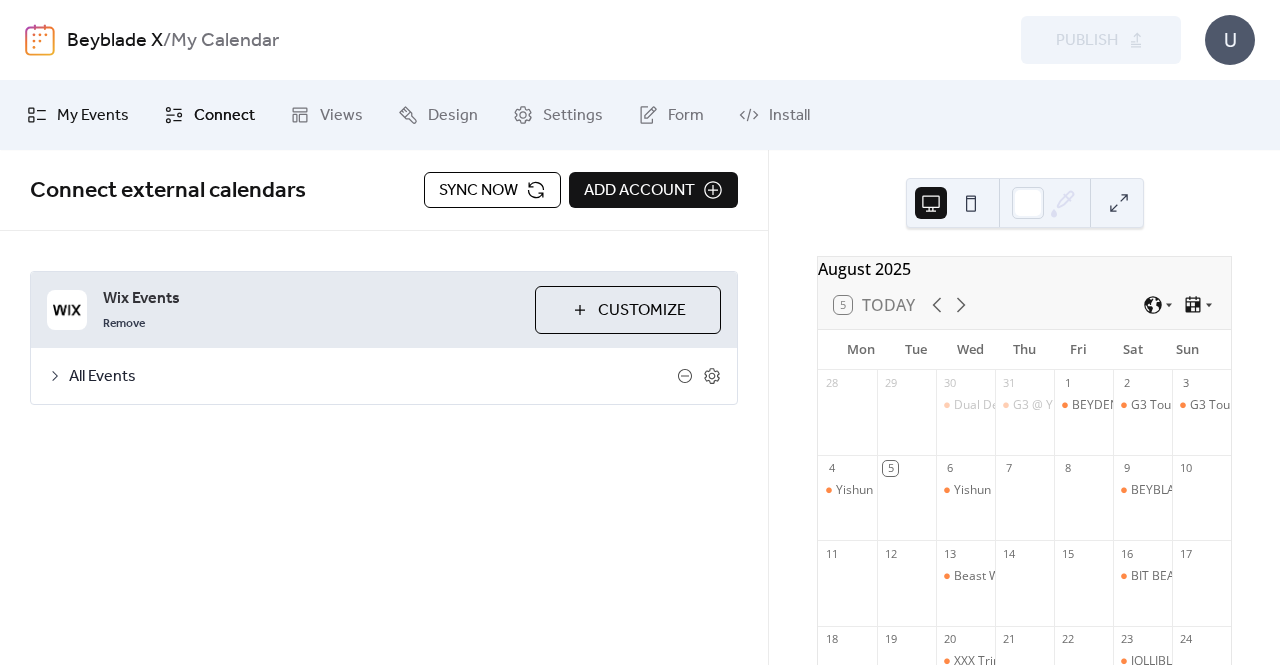 click on "My Events" at bounding box center [93, 116] 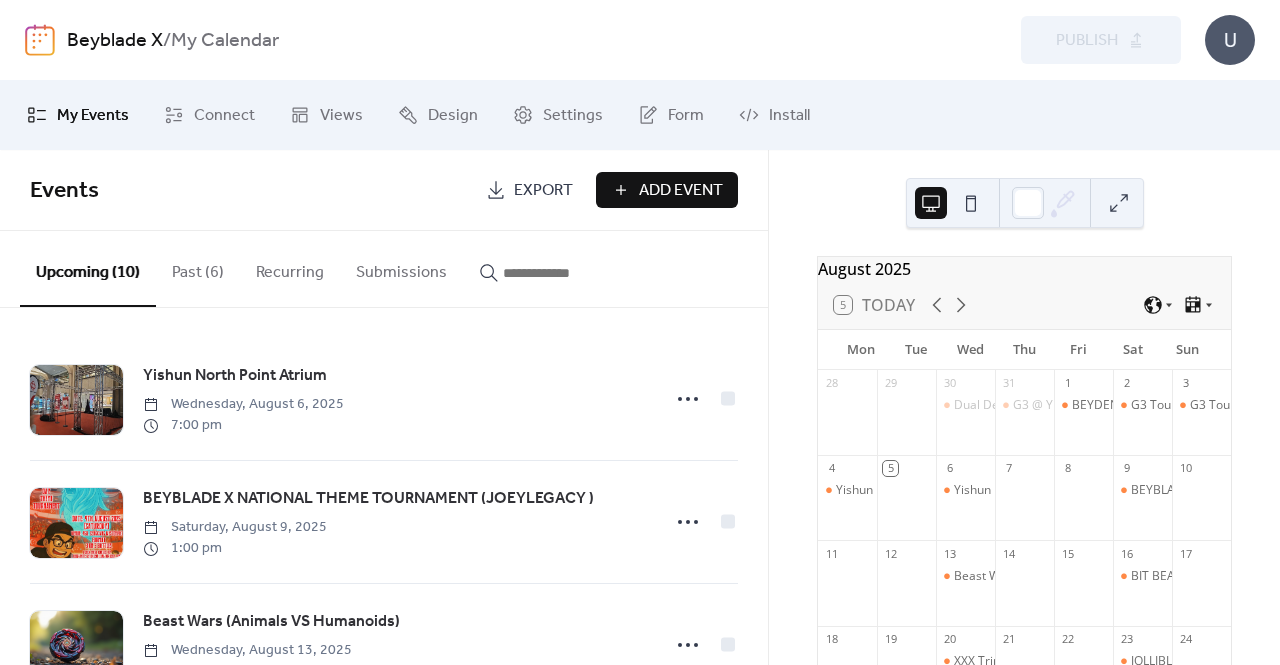 click on "Add Event" at bounding box center [681, 191] 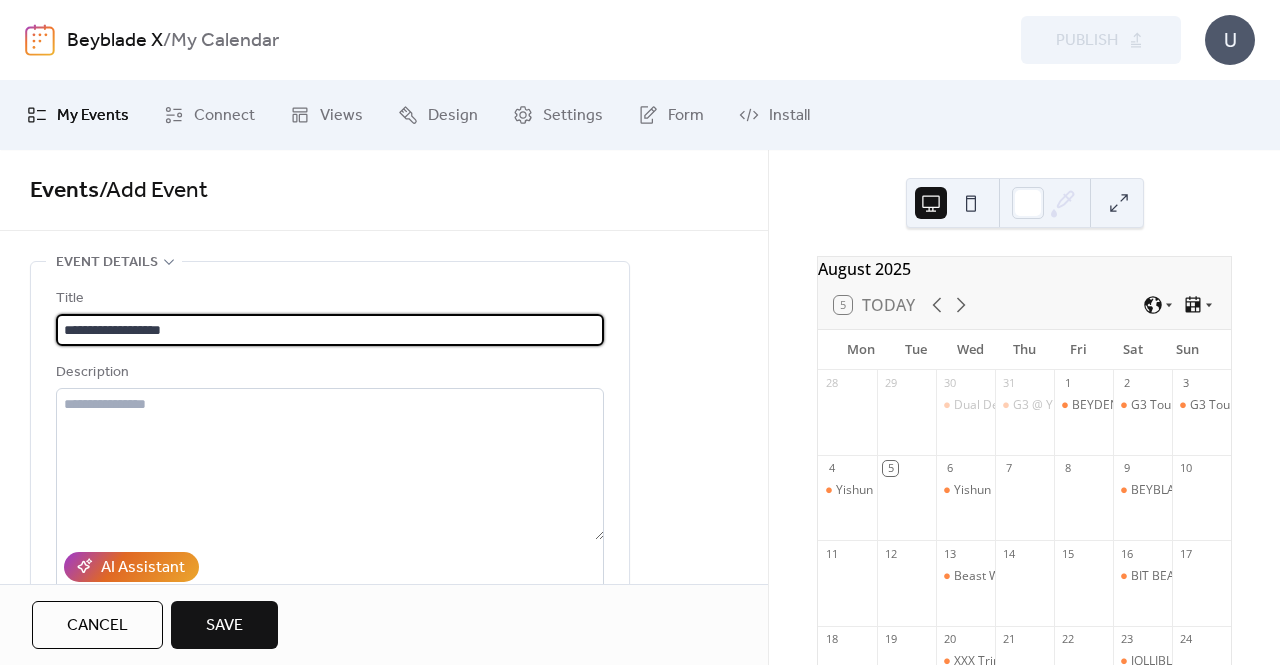 type on "**********" 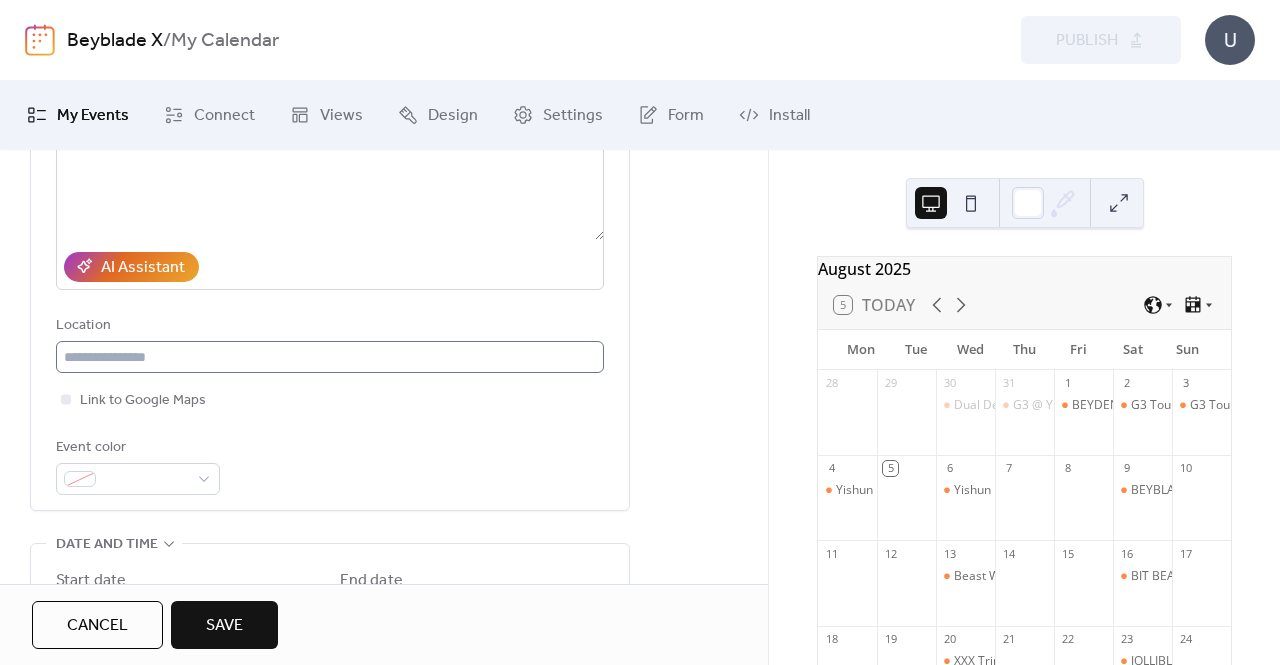 scroll, scrollTop: 400, scrollLeft: 0, axis: vertical 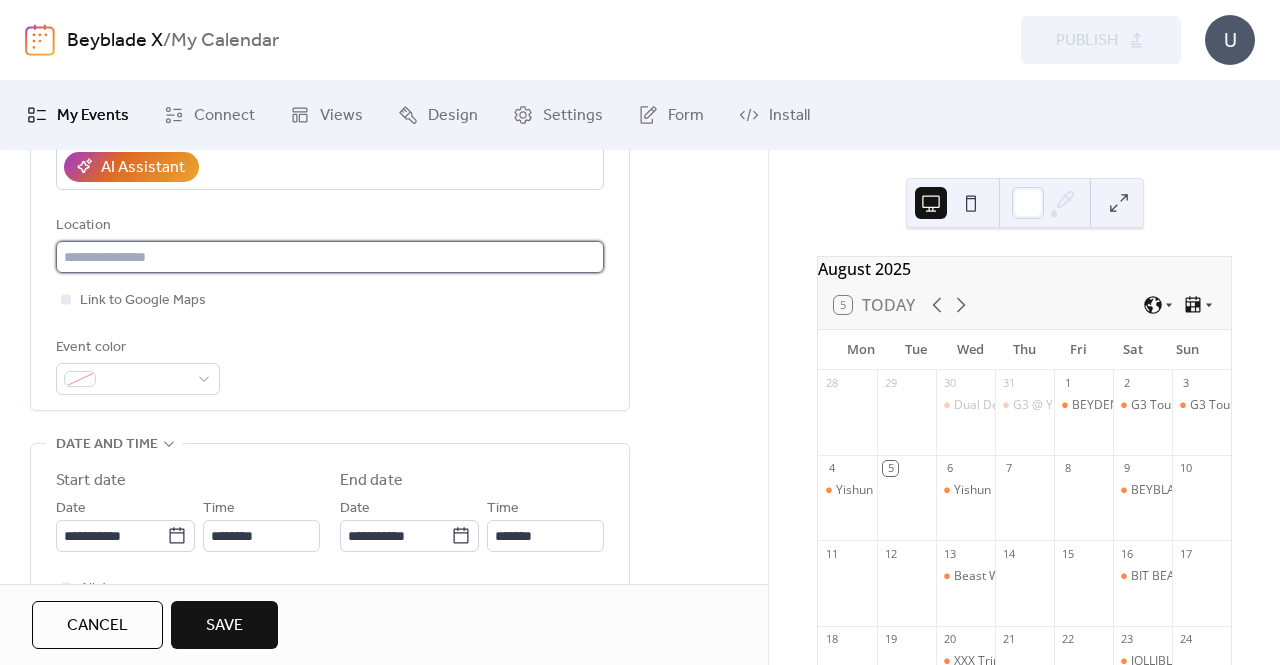 click at bounding box center [330, 257] 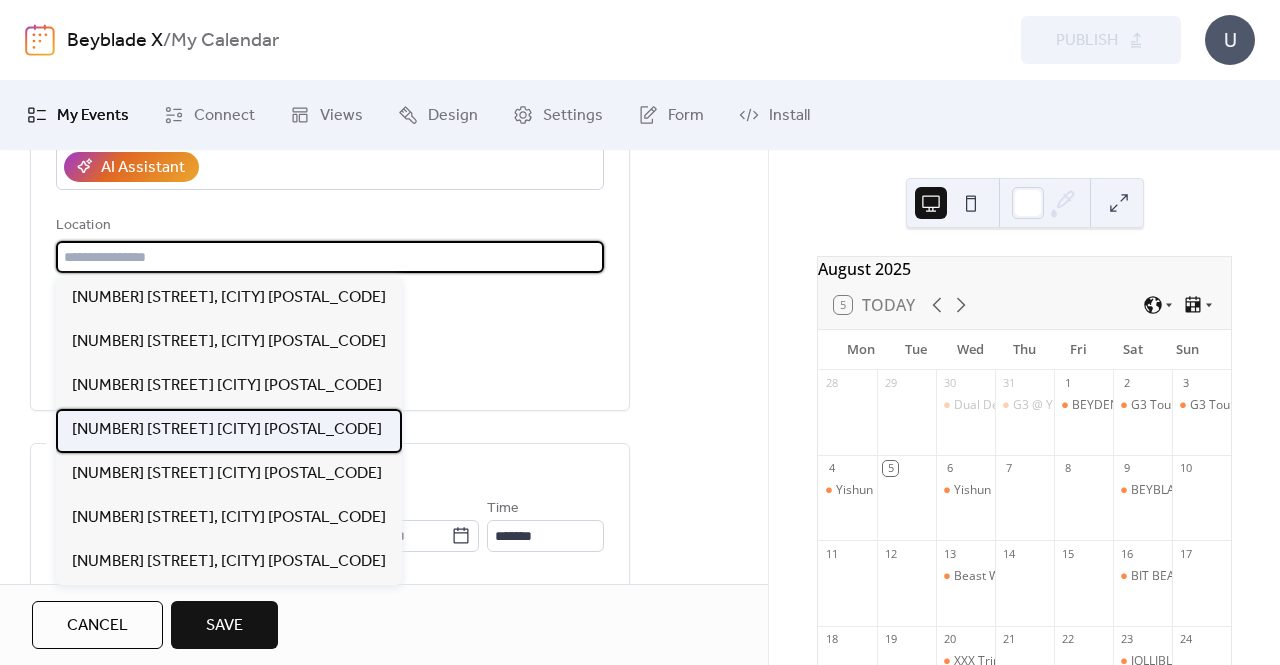 click on "[NUMBER] [STREET] [CITY] [POSTAL_CODE]" at bounding box center [227, 430] 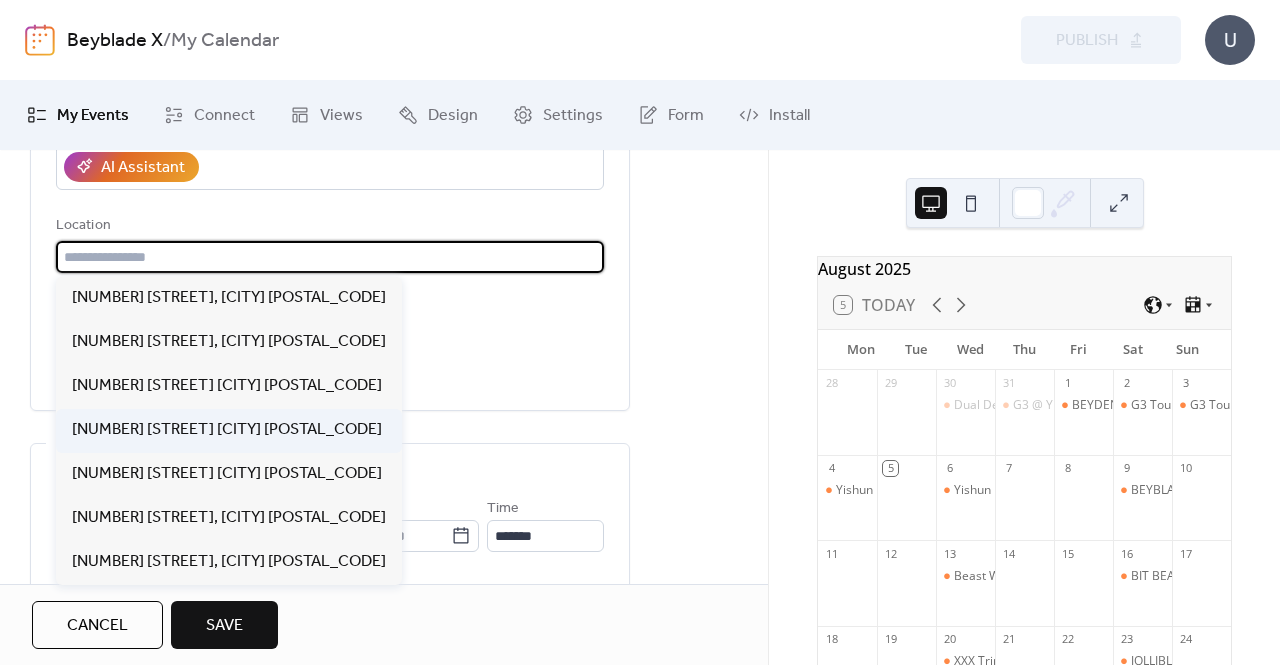 type on "**********" 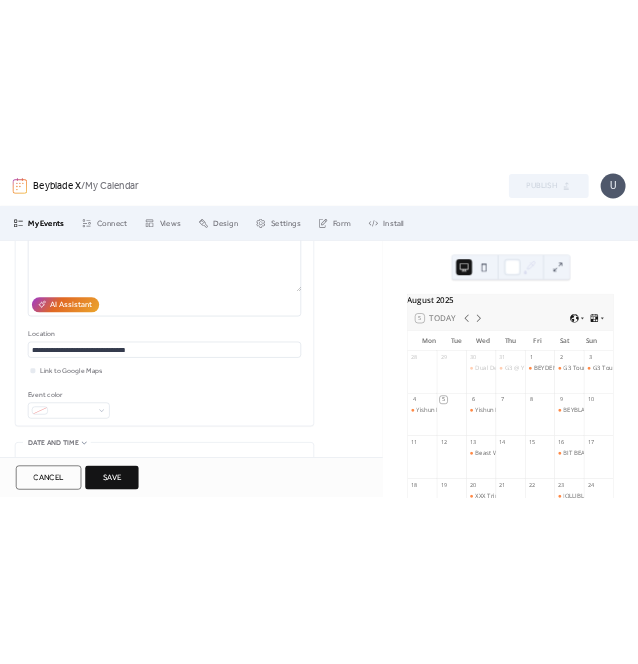 scroll, scrollTop: 200, scrollLeft: 0, axis: vertical 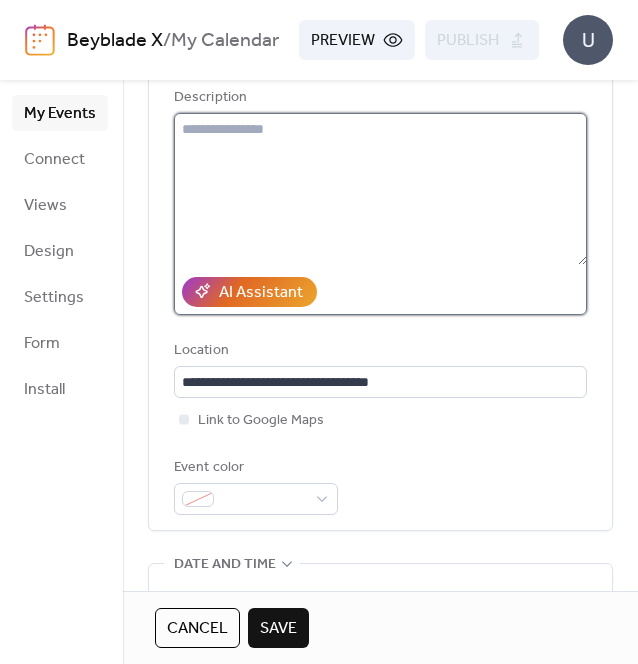 click at bounding box center [380, 189] 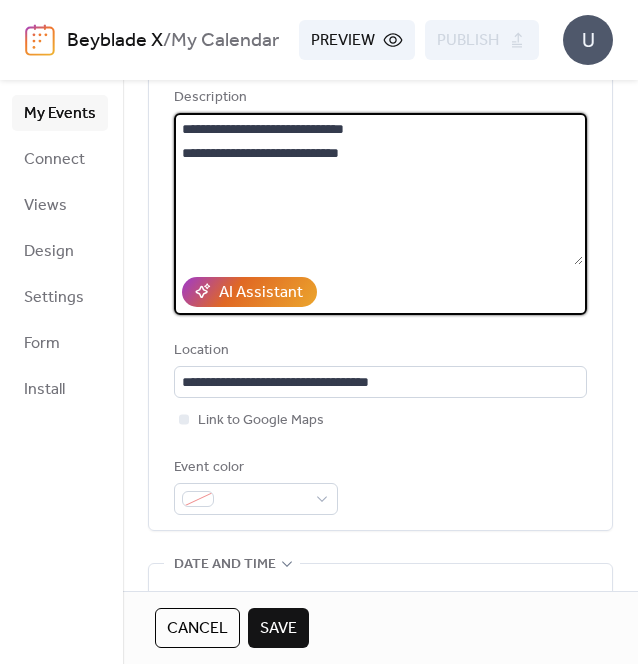click on "**********" at bounding box center (378, 189) 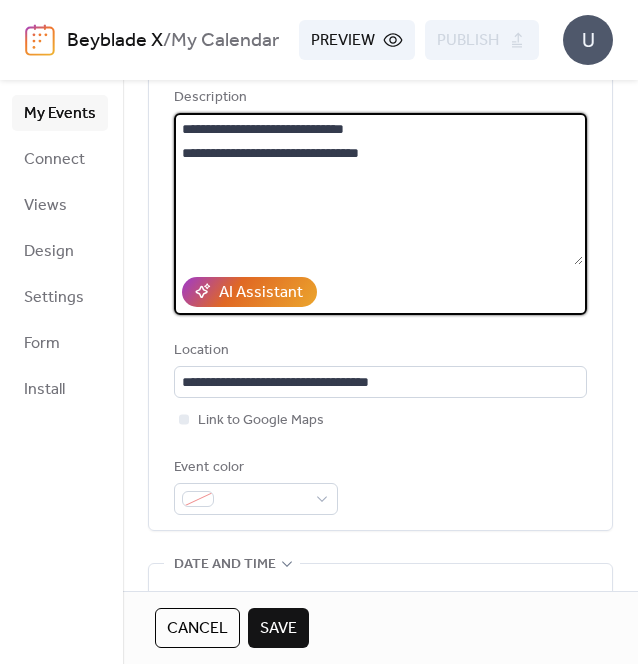 click on "**********" at bounding box center [378, 189] 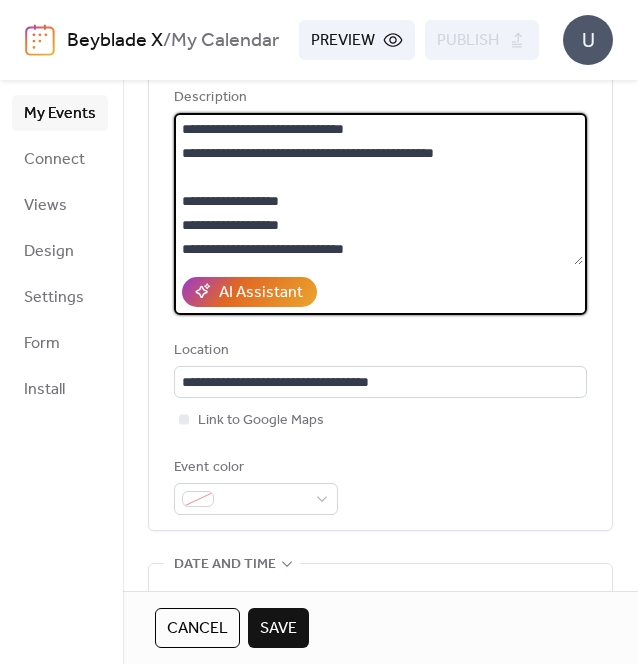 scroll, scrollTop: 45, scrollLeft: 0, axis: vertical 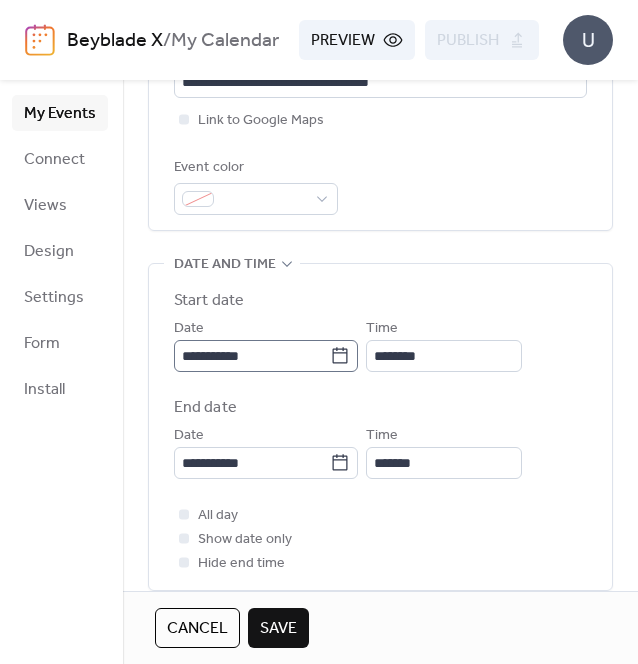 type on "**********" 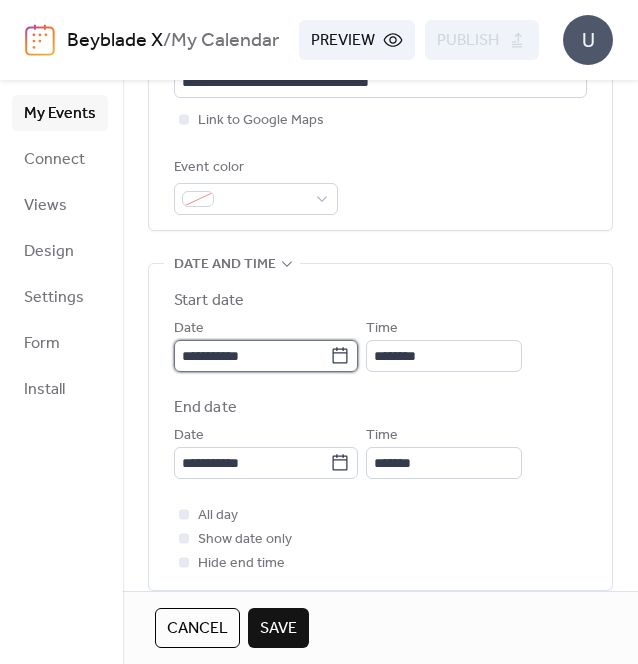 click on "**********" at bounding box center [252, 356] 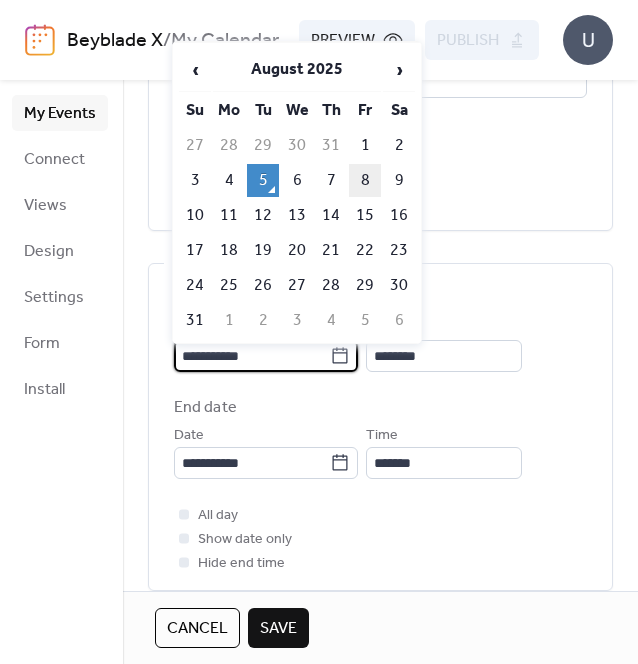 click on "8" at bounding box center (365, 180) 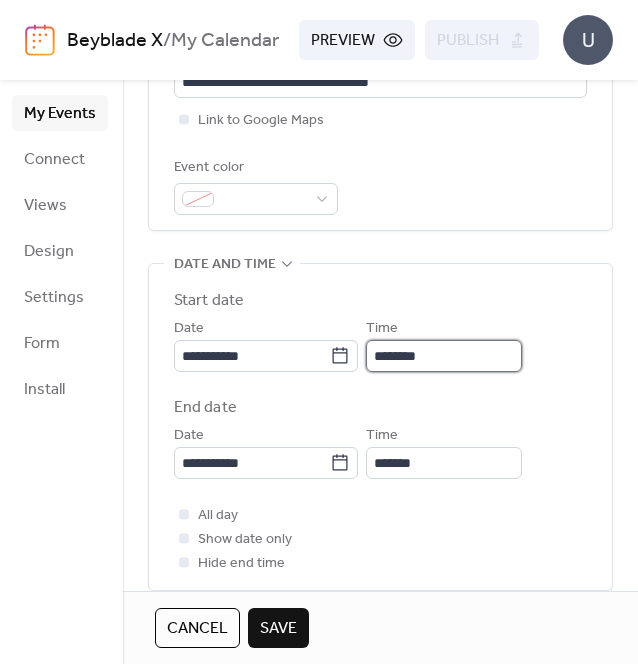 click on "********" at bounding box center [444, 356] 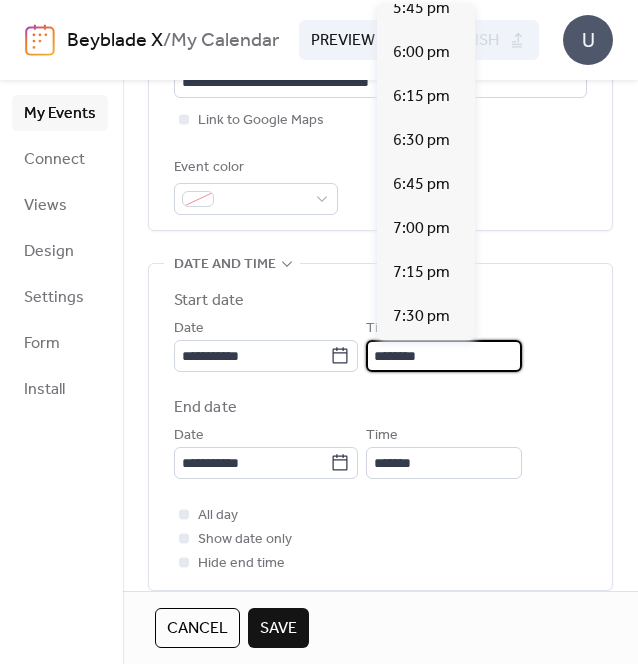 scroll, scrollTop: 3212, scrollLeft: 0, axis: vertical 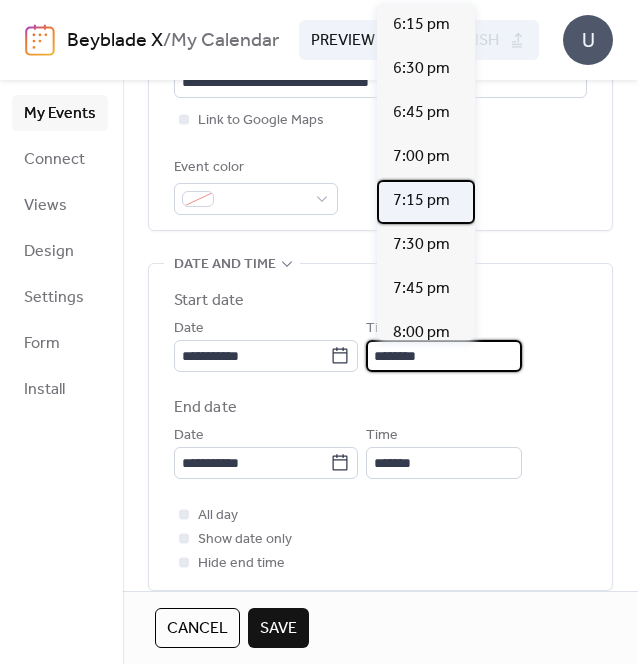 click on "7:15 pm" at bounding box center [426, 202] 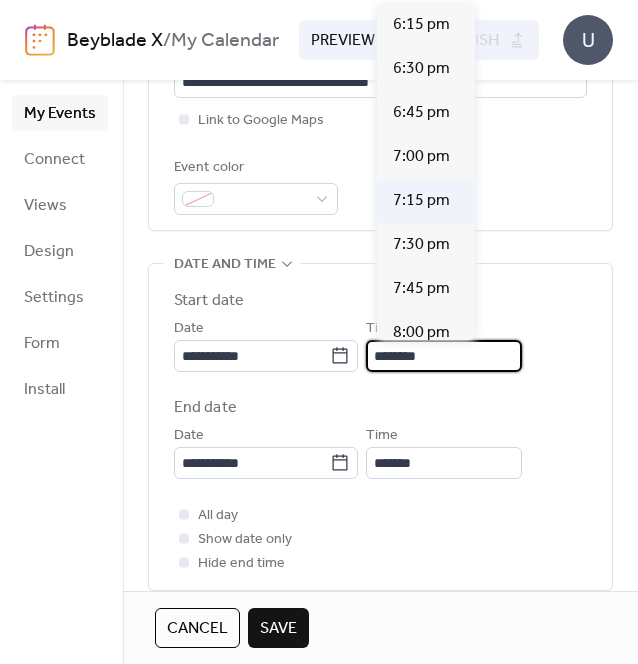 type on "*******" 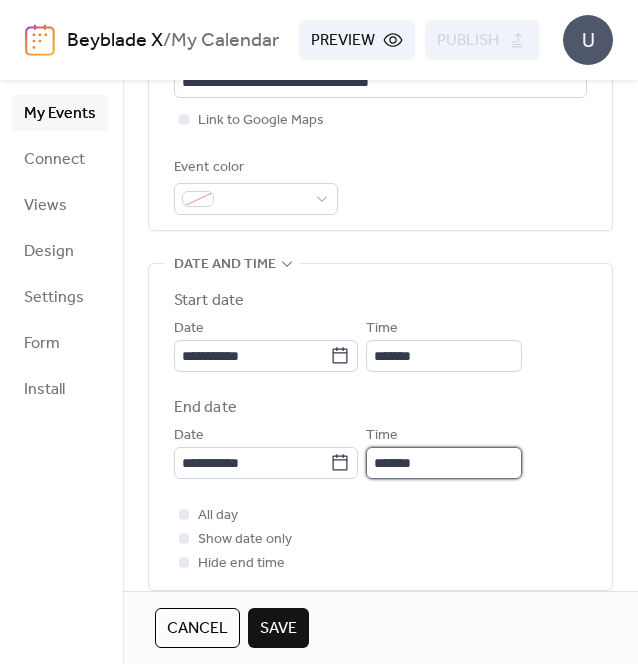 click on "*******" at bounding box center (444, 463) 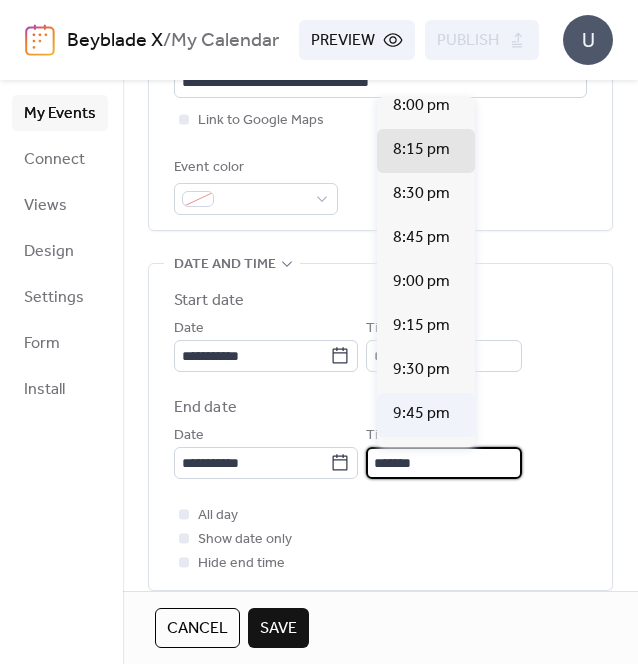 scroll, scrollTop: 200, scrollLeft: 0, axis: vertical 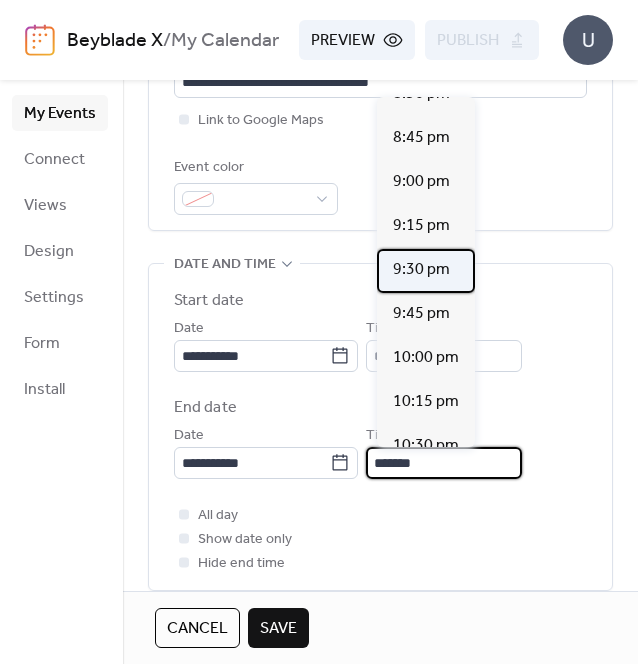 click on "9:30 pm" at bounding box center [421, 270] 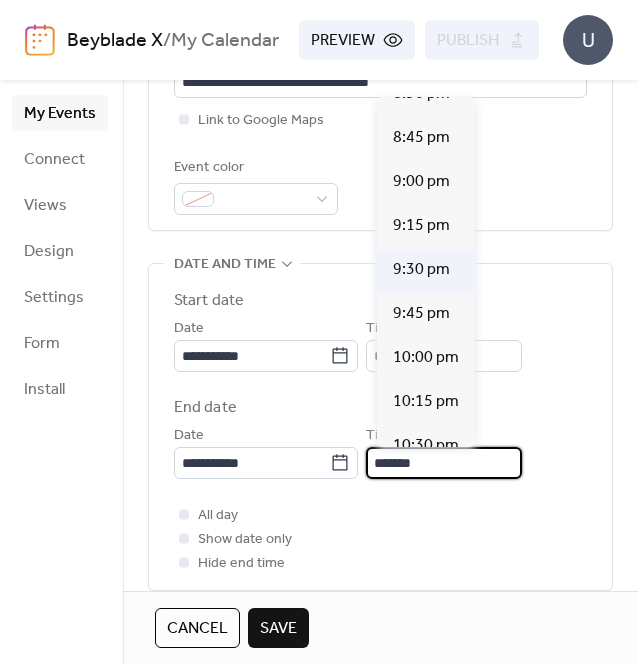 type on "*******" 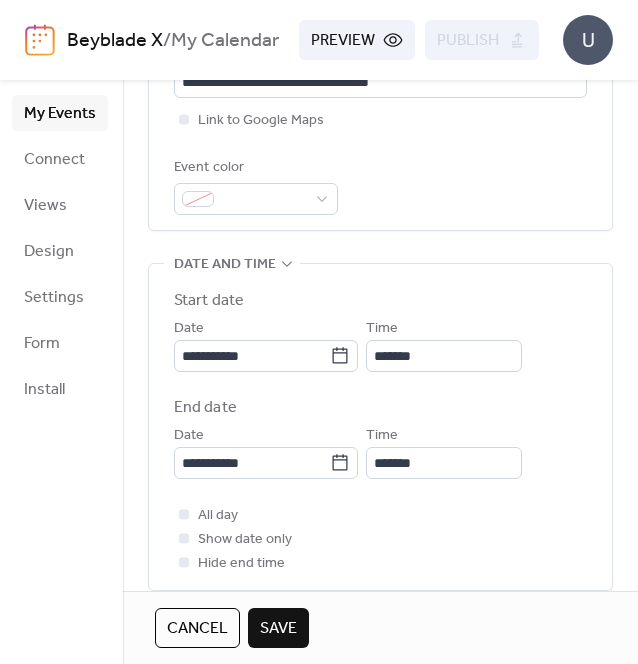 click on "End date" at bounding box center [380, 408] 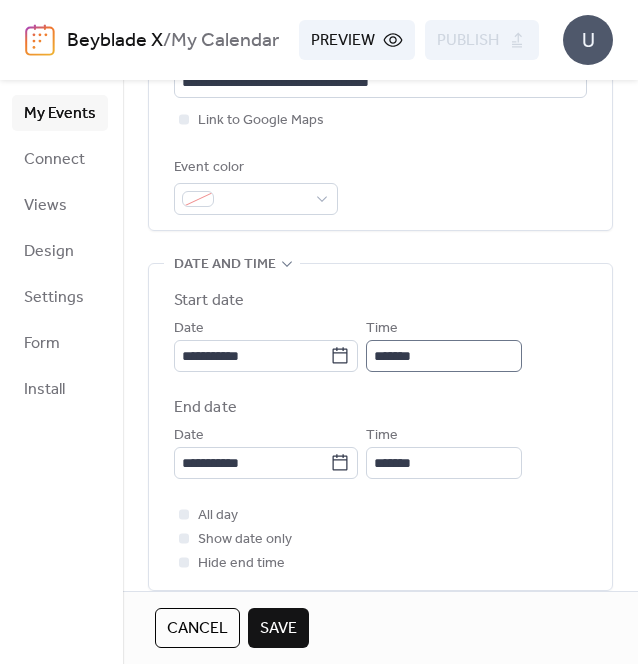 scroll, scrollTop: 1, scrollLeft: 0, axis: vertical 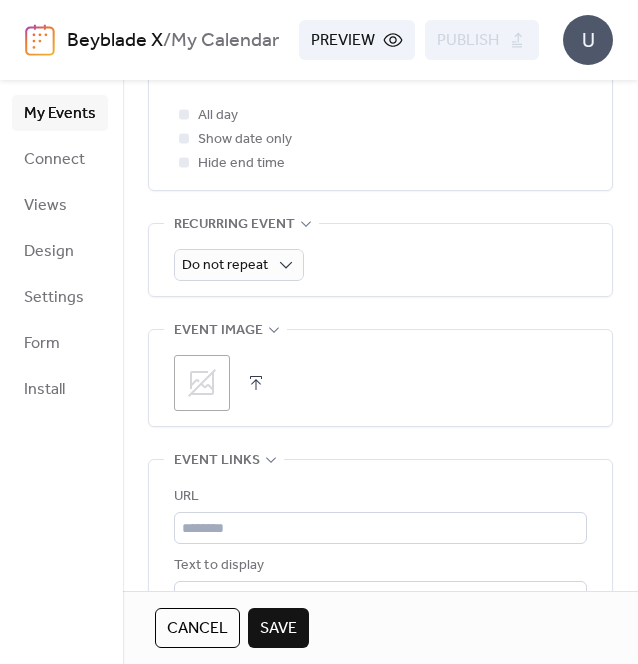 click 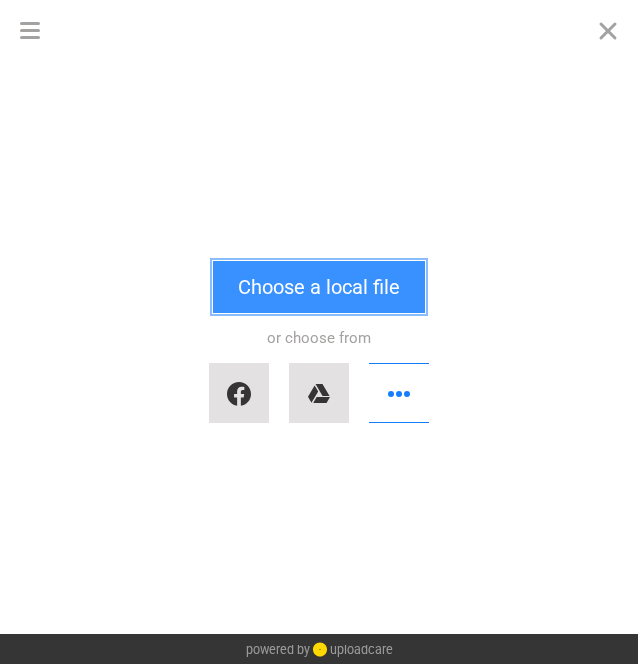 click on "Choose a local file" at bounding box center [319, 287] 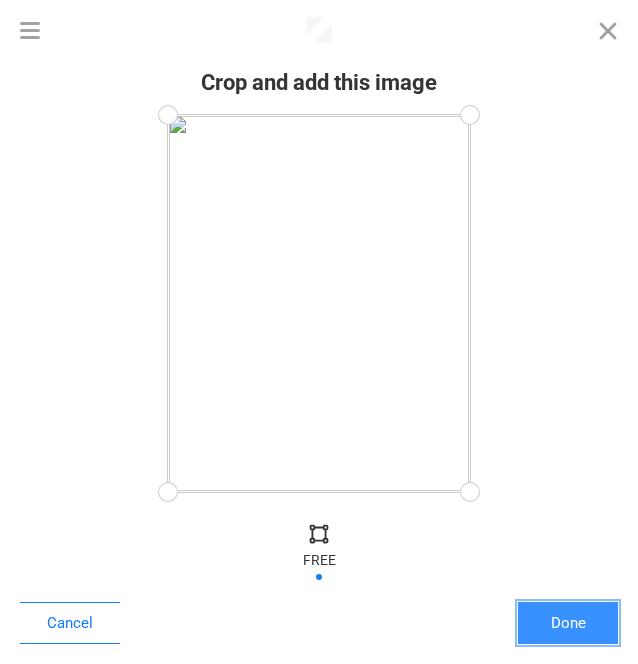 click on "Done" at bounding box center [568, 623] 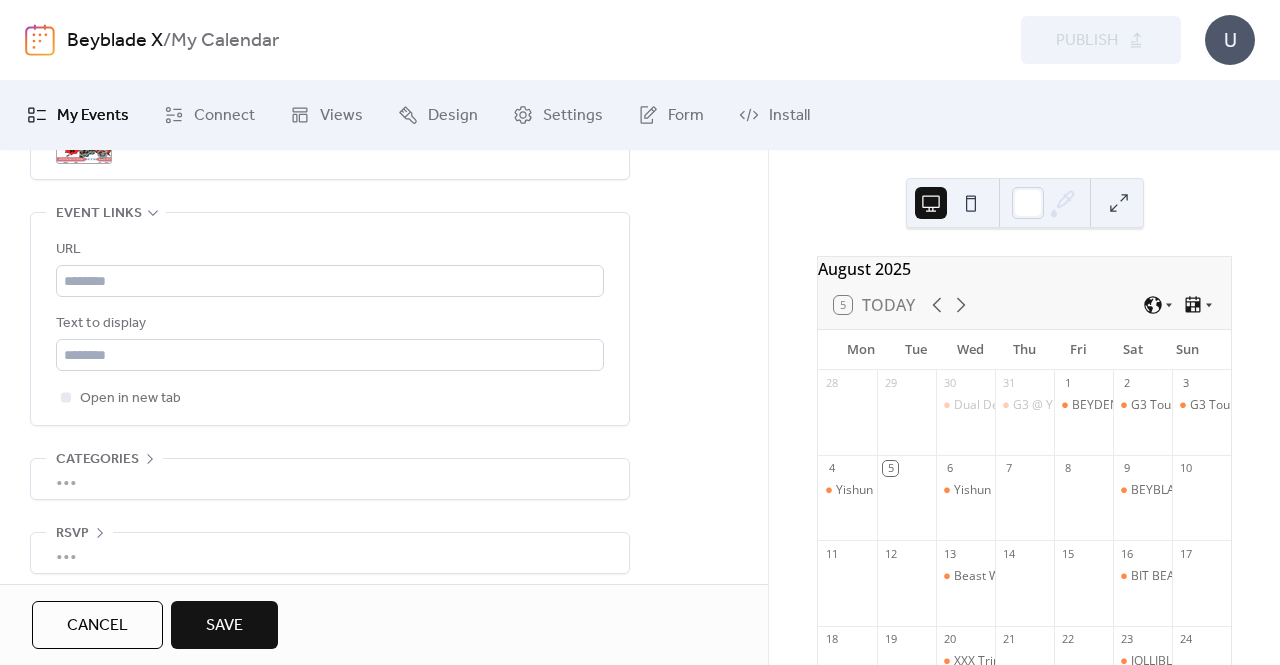 scroll, scrollTop: 1134, scrollLeft: 0, axis: vertical 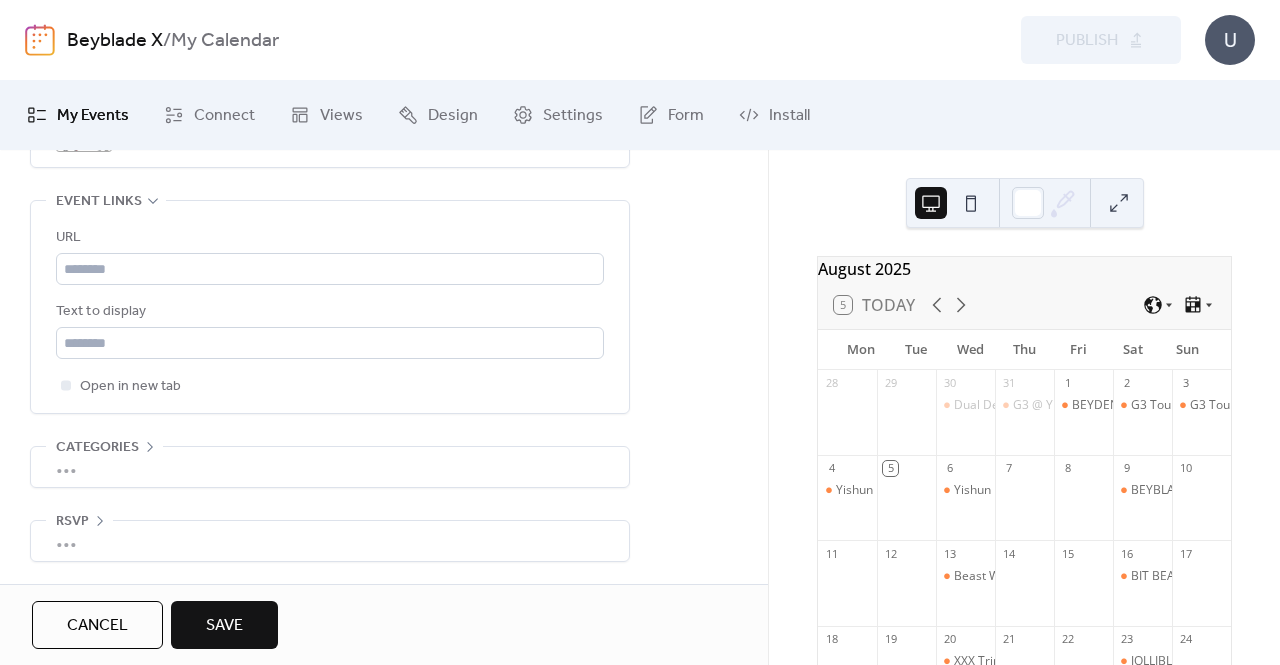 click on "Save" at bounding box center [224, 626] 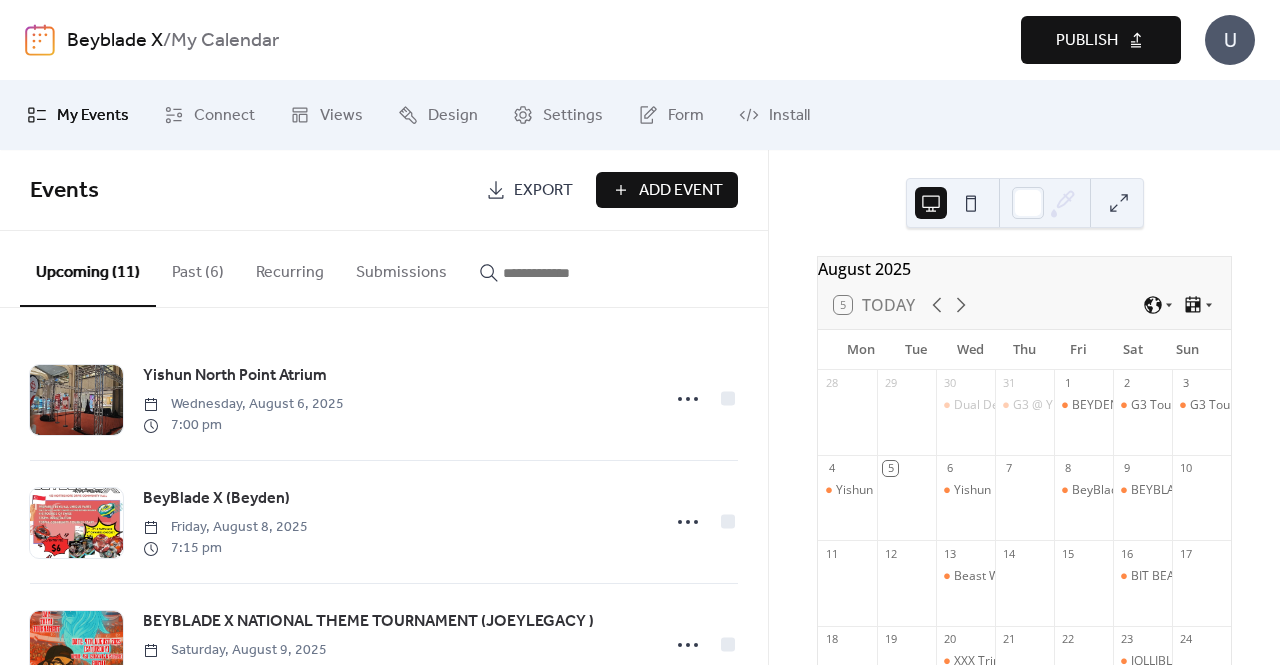 click on "Add Event" at bounding box center [681, 191] 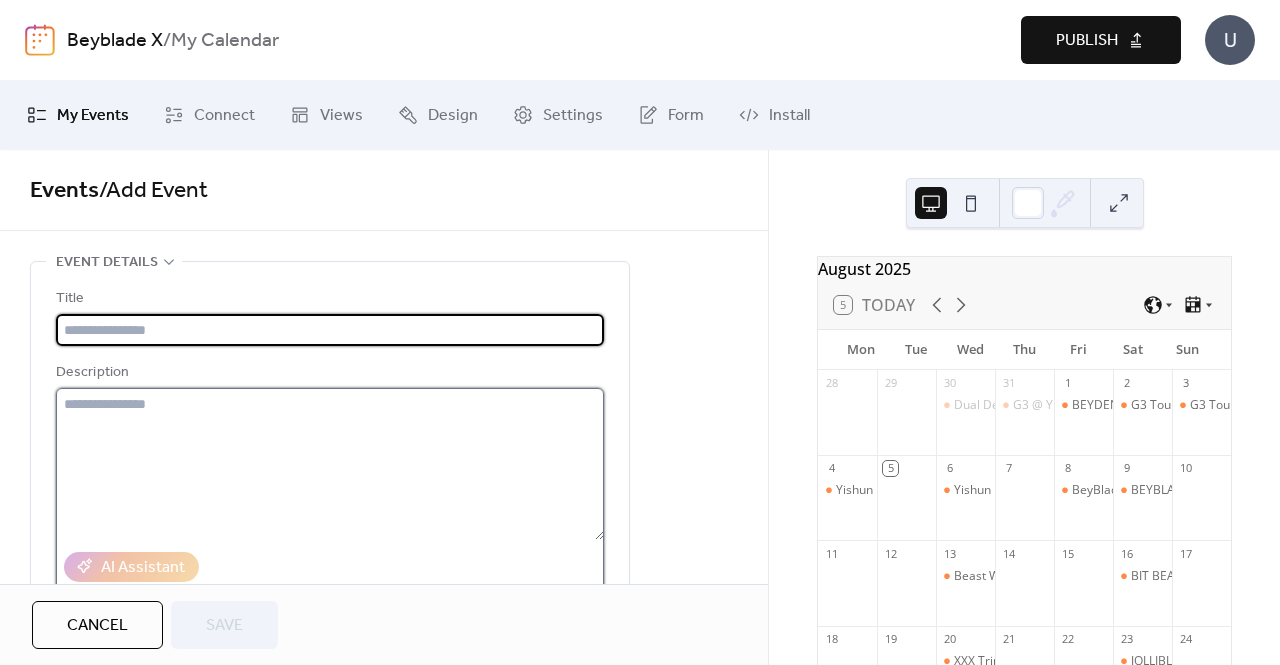 click at bounding box center [330, 464] 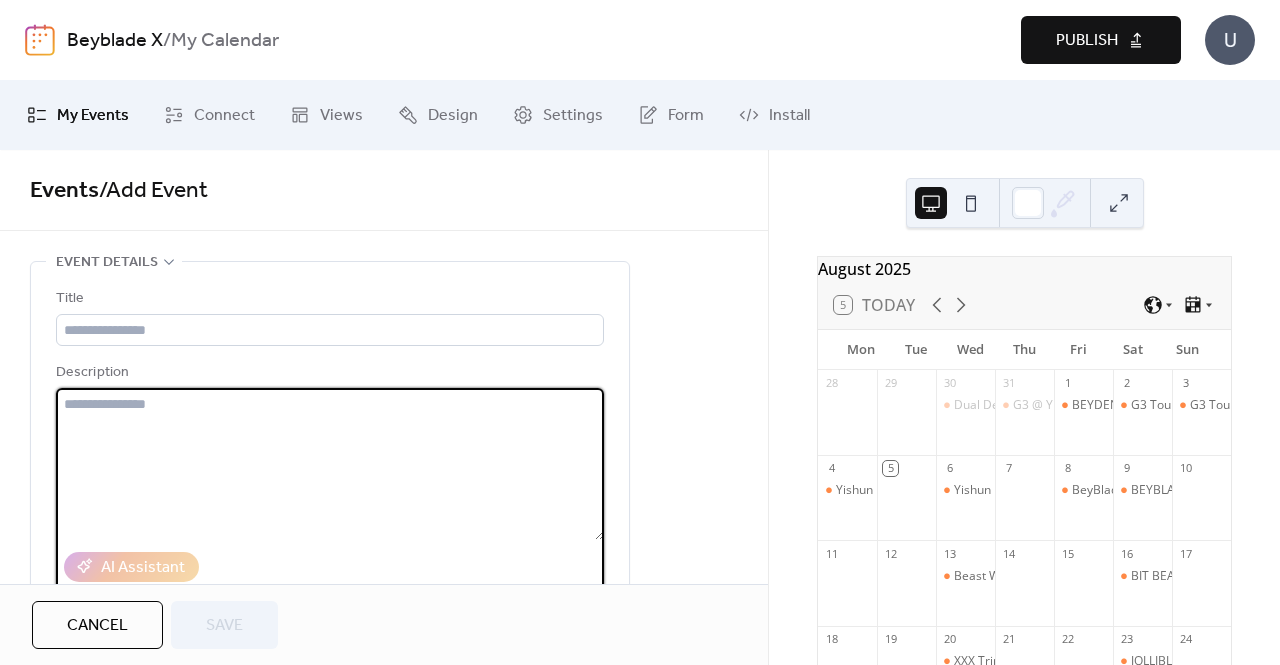 paste on "**********" 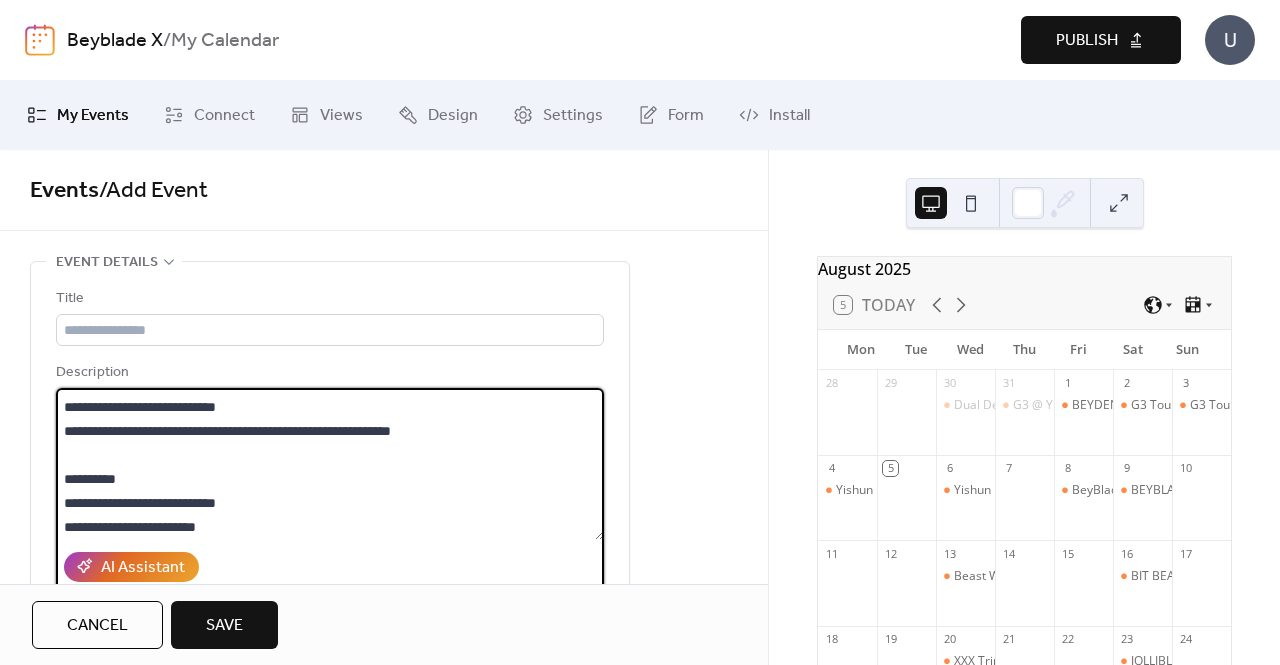 scroll, scrollTop: 0, scrollLeft: 0, axis: both 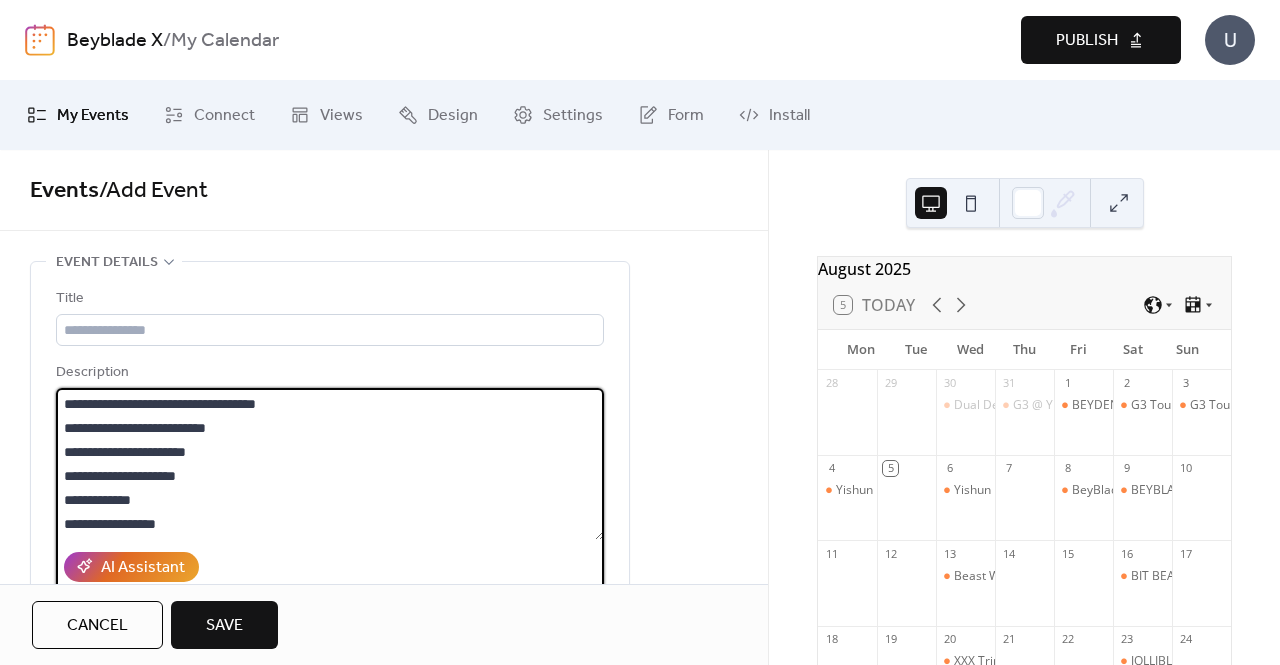drag, startPoint x: 380, startPoint y: 404, endPoint x: 24, endPoint y: 397, distance: 356.06882 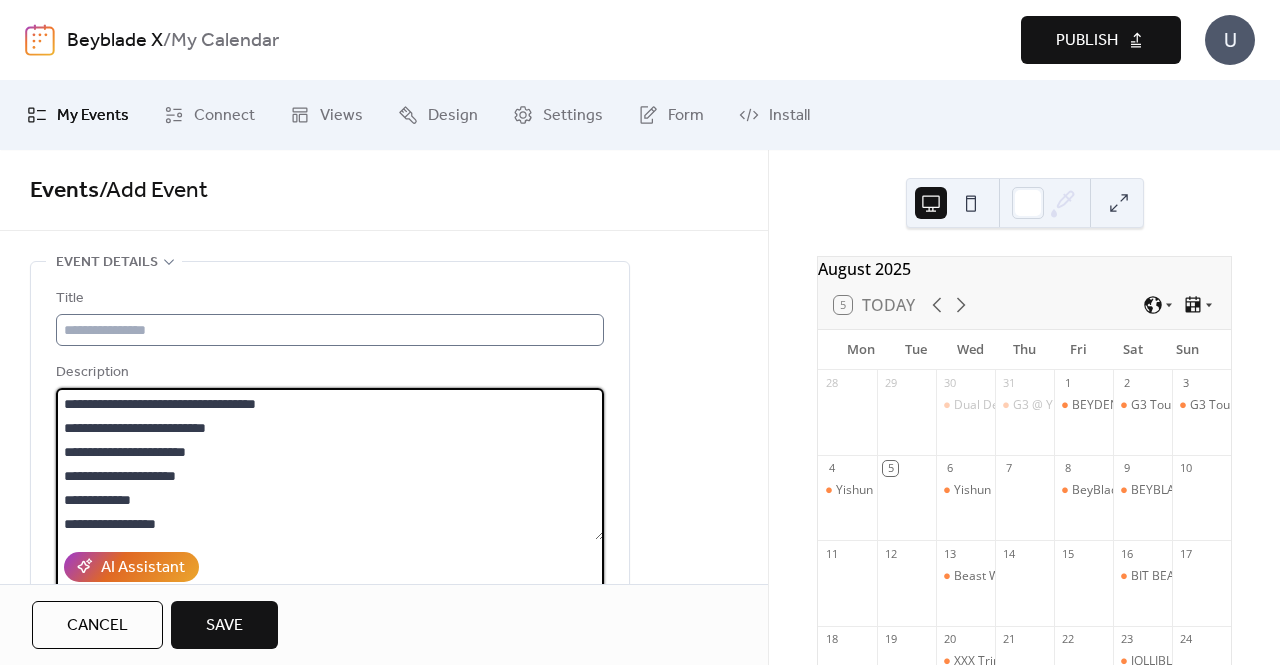 type on "**********" 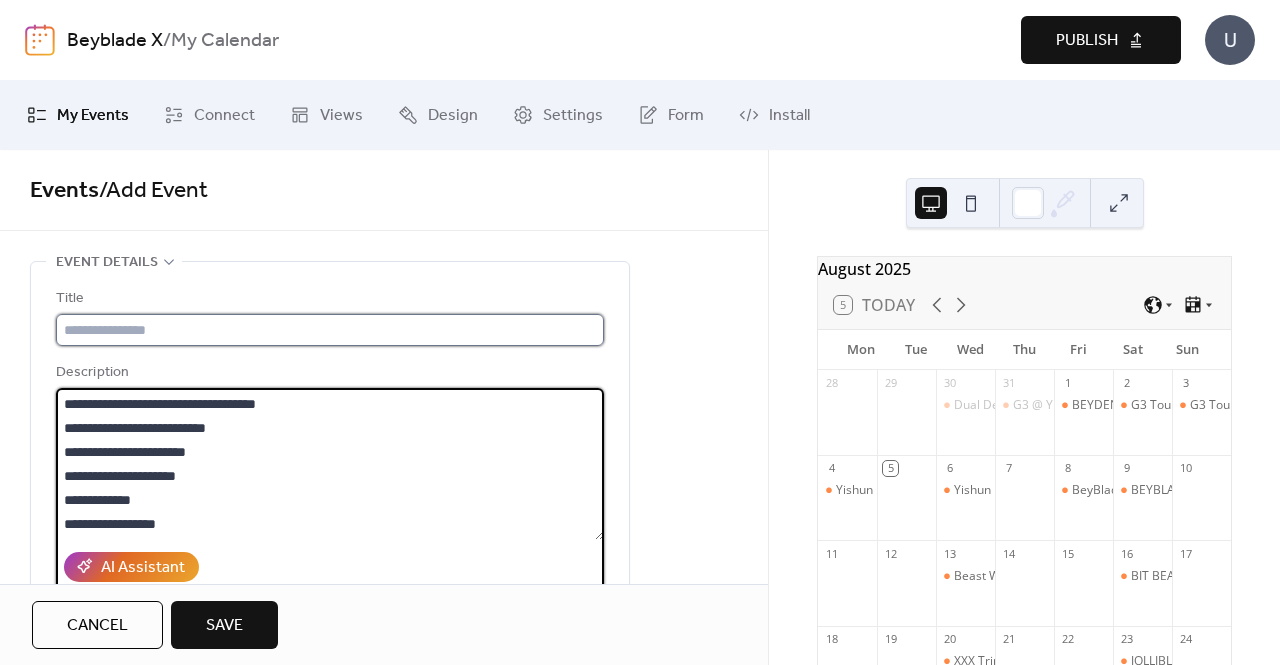 click at bounding box center [330, 330] 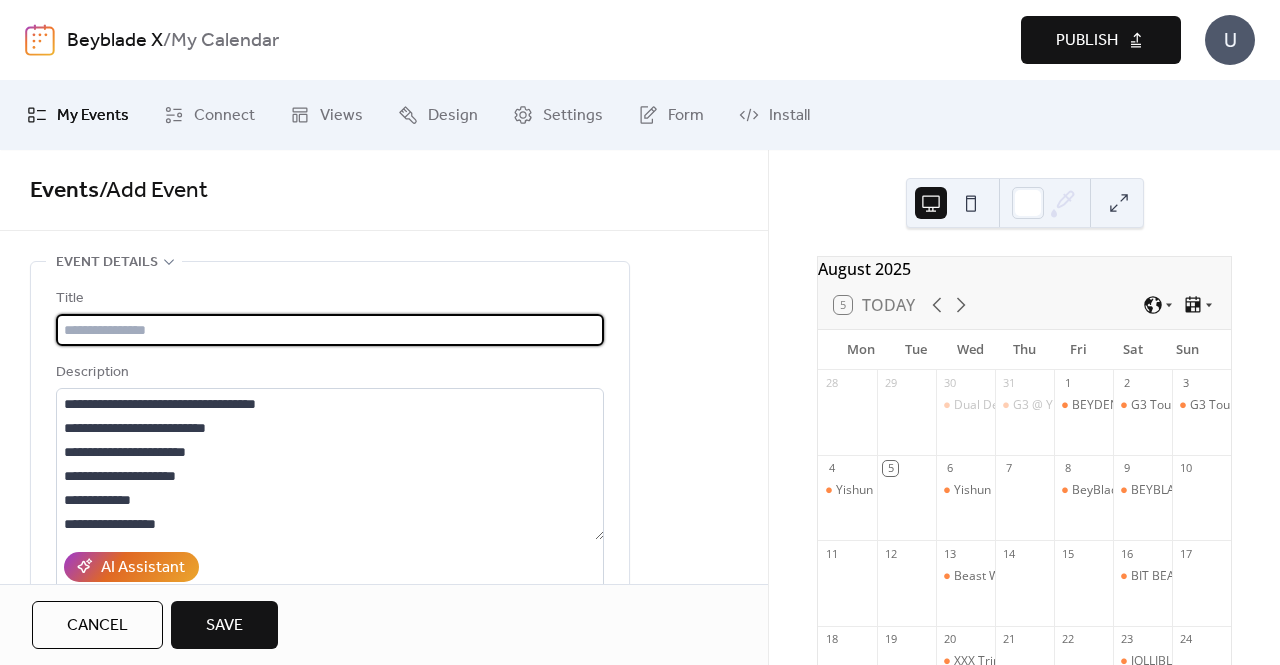 paste on "**********" 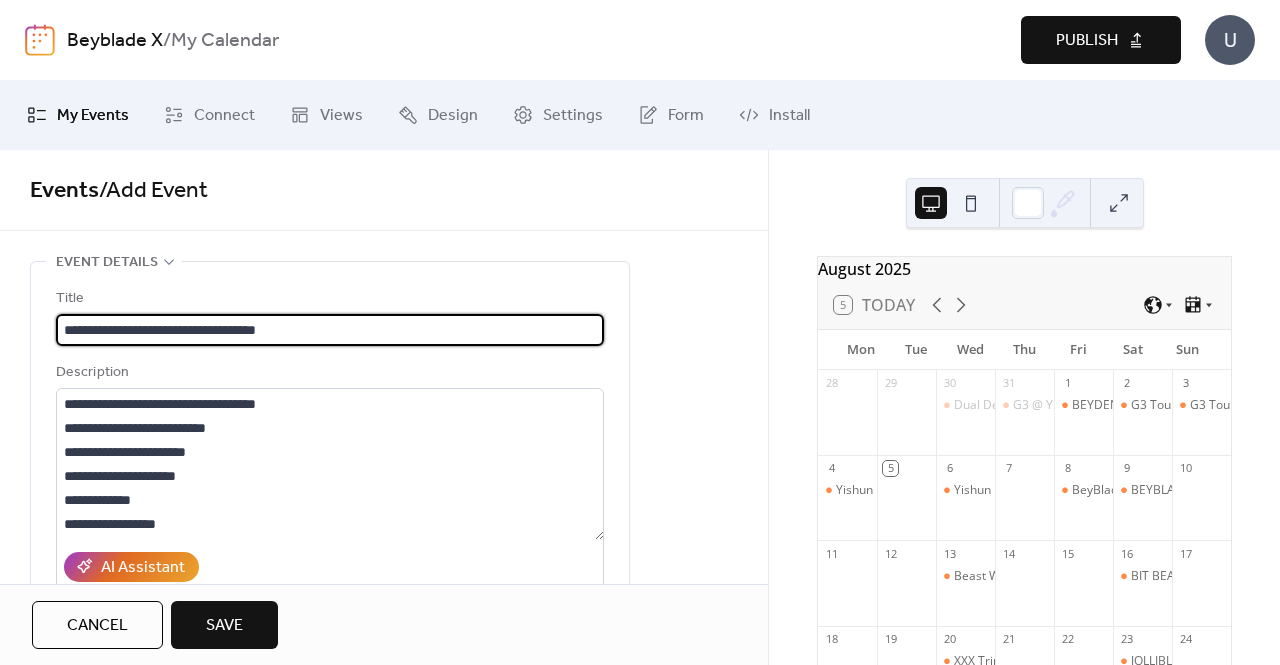 type on "**********" 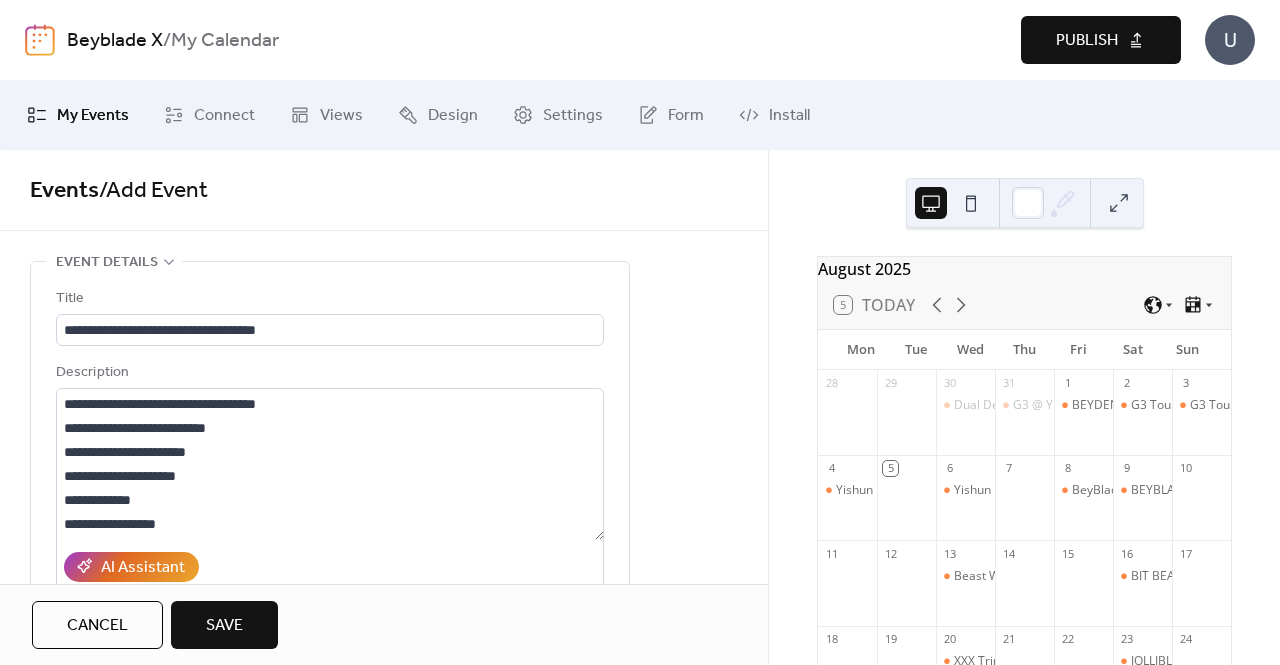 click on "**********" at bounding box center (384, 367) 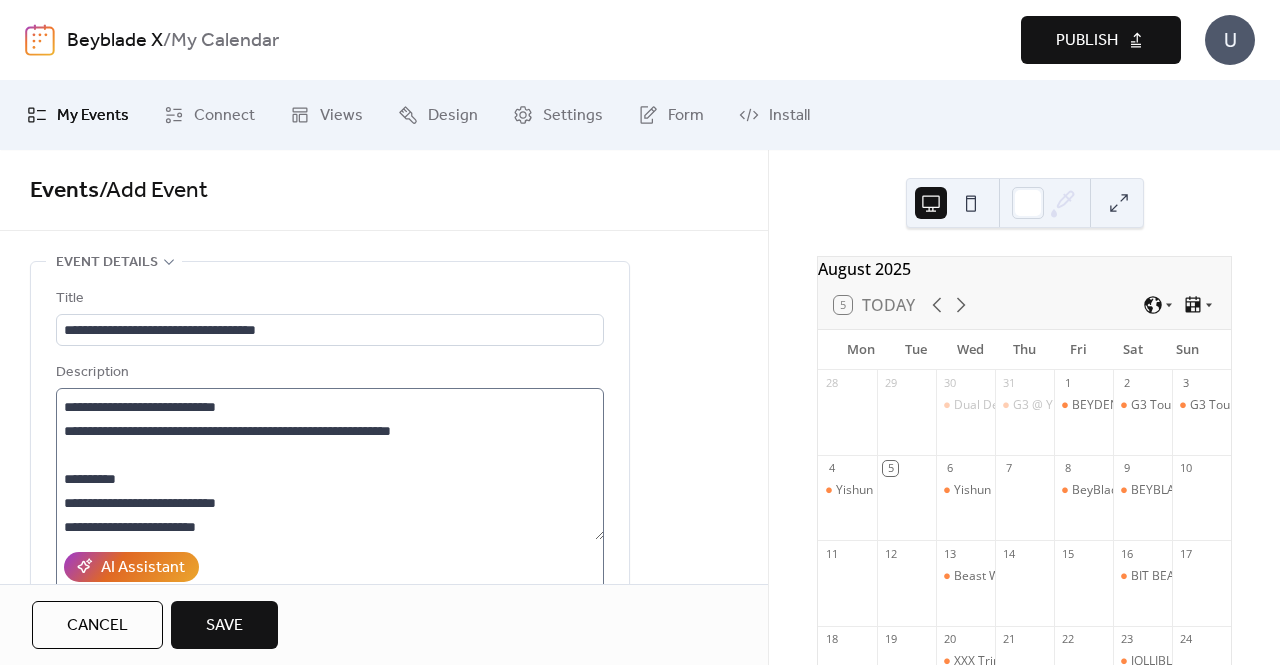scroll, scrollTop: 240, scrollLeft: 0, axis: vertical 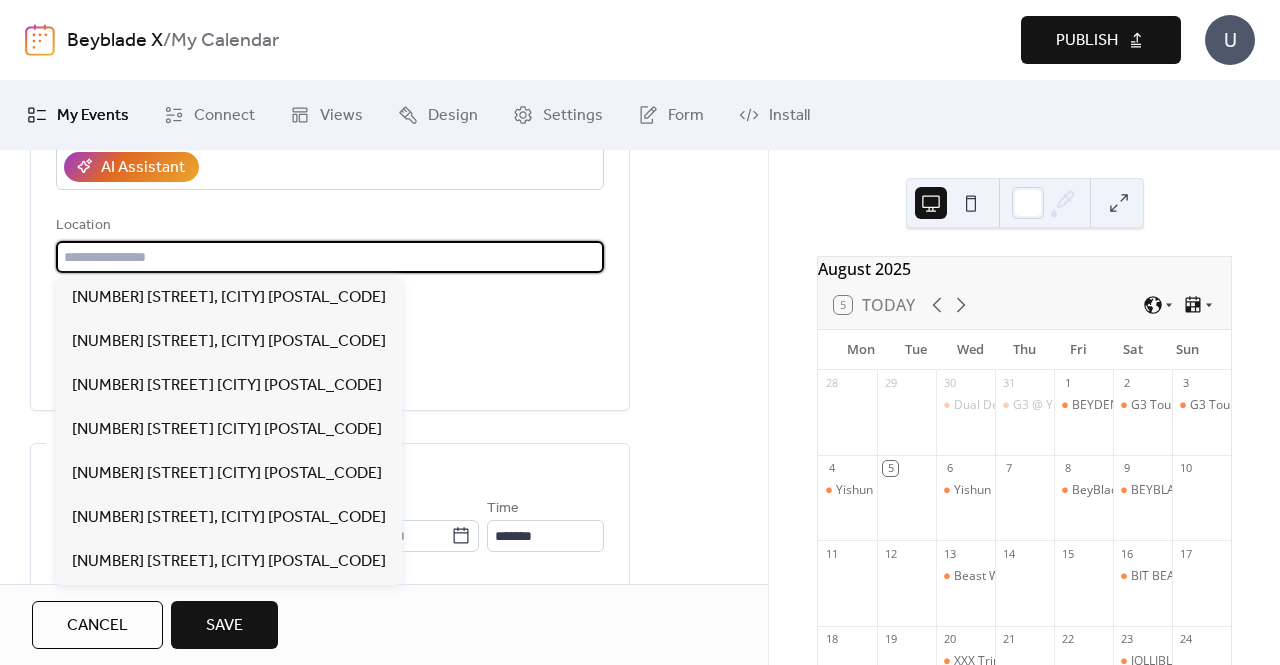 click at bounding box center (330, 257) 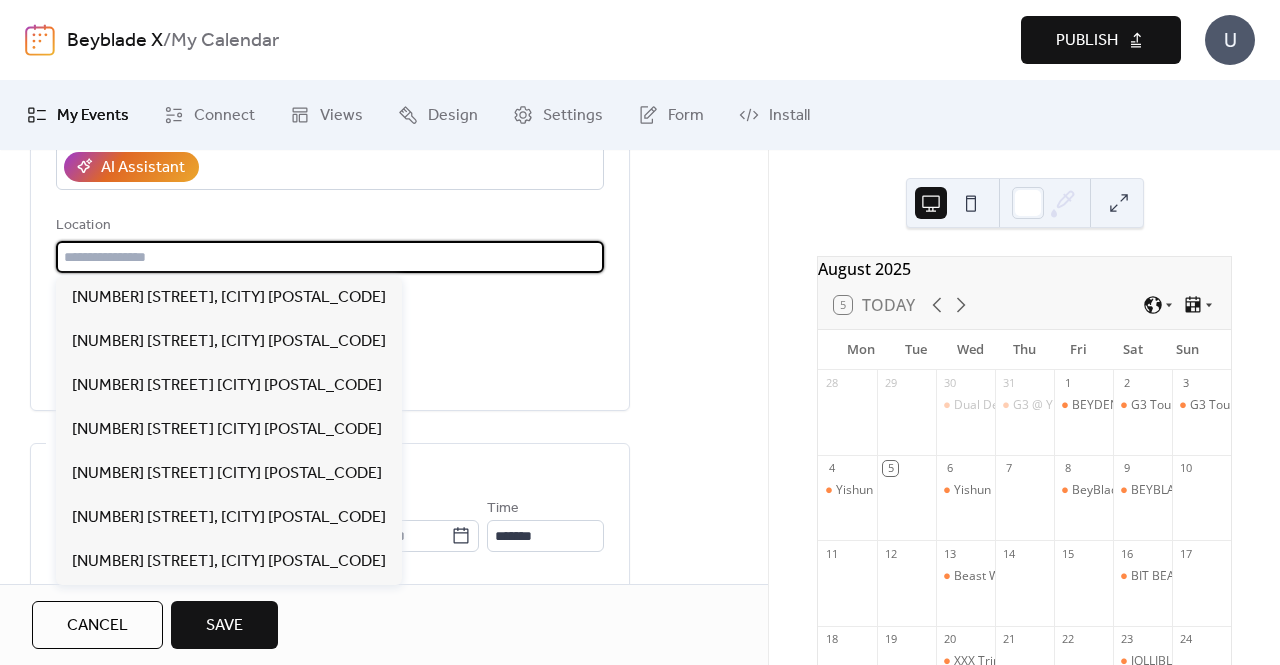 paste on "**********" 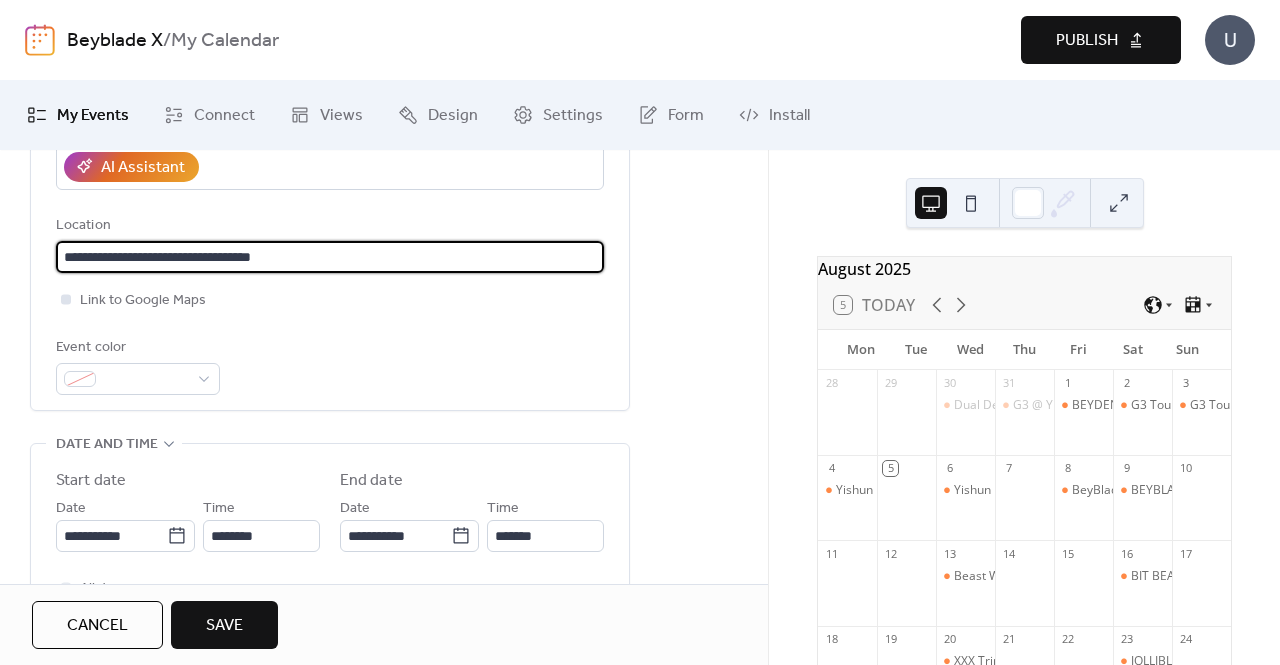 type on "**********" 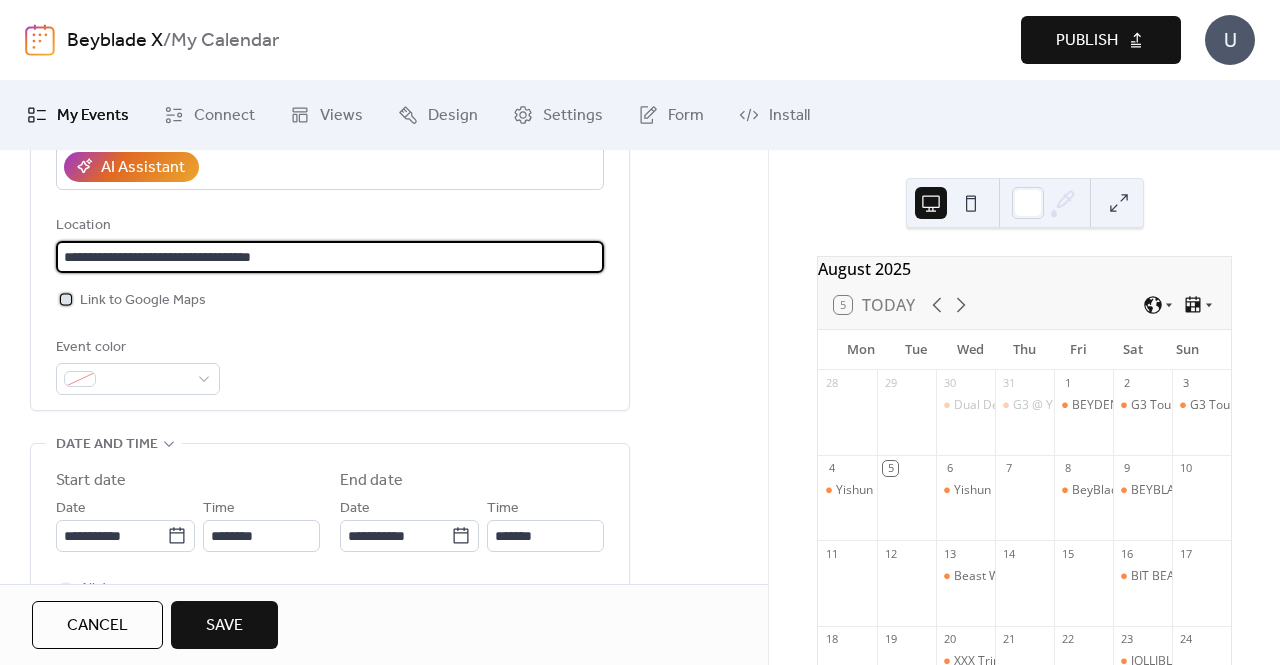 click at bounding box center (66, 299) 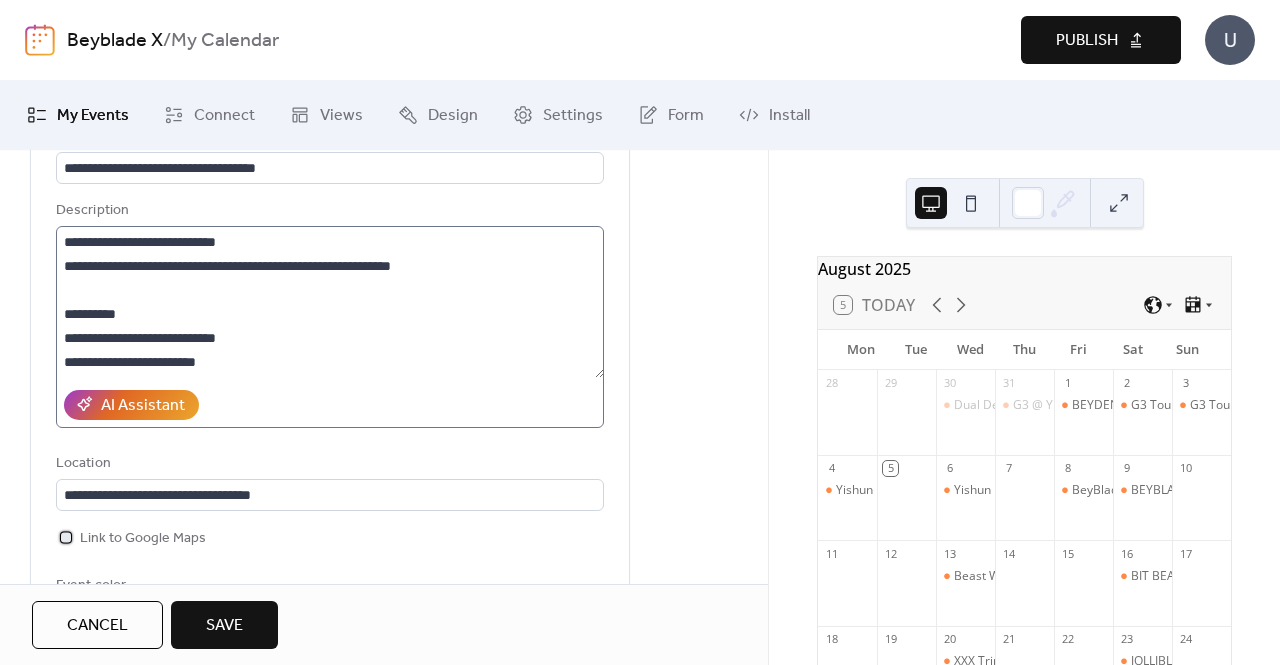 scroll, scrollTop: 100, scrollLeft: 0, axis: vertical 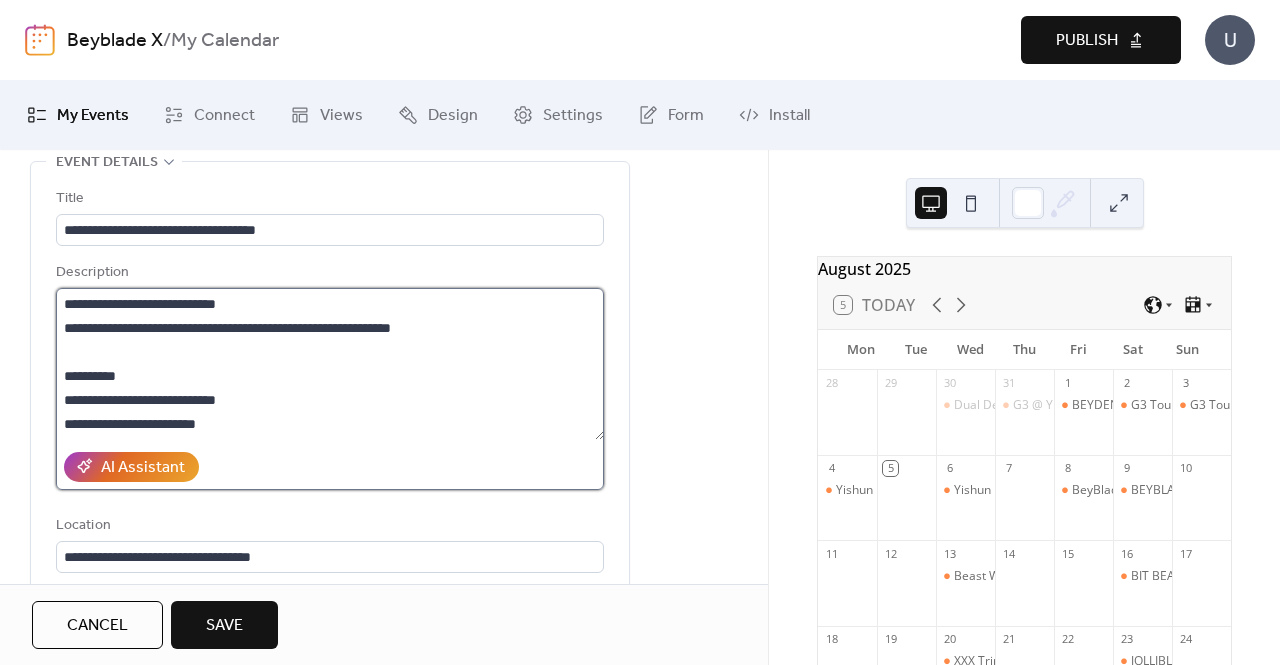 click on "**********" at bounding box center (330, 364) 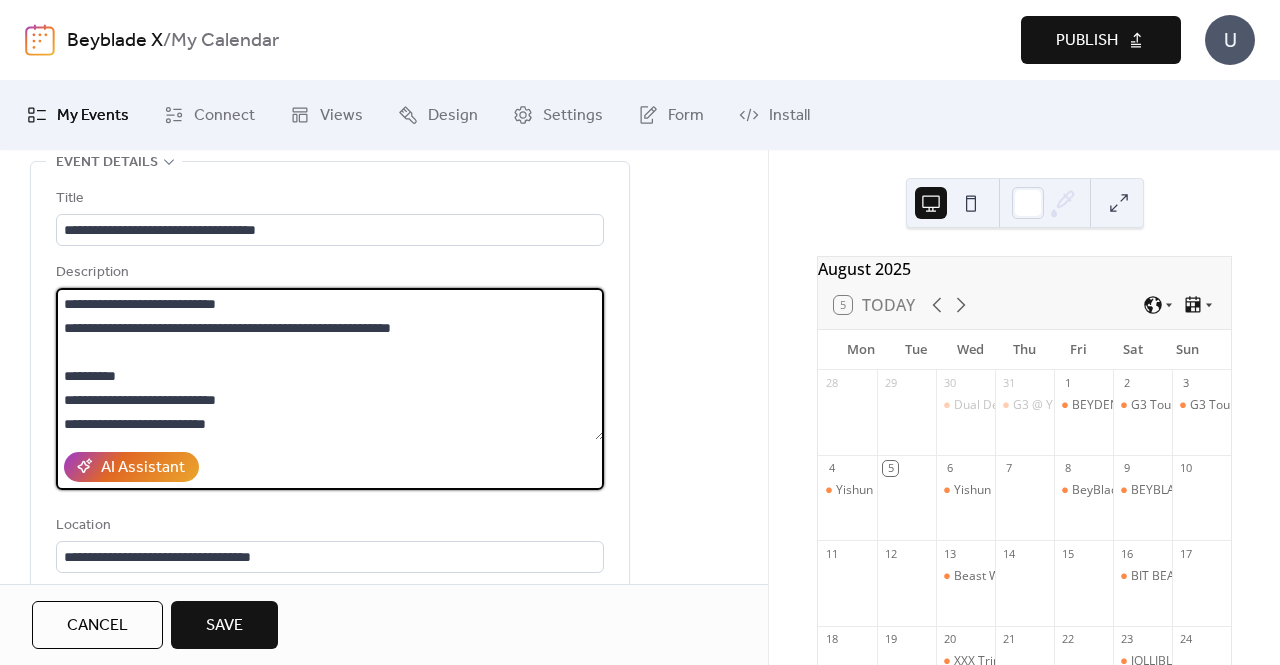 scroll, scrollTop: 285, scrollLeft: 0, axis: vertical 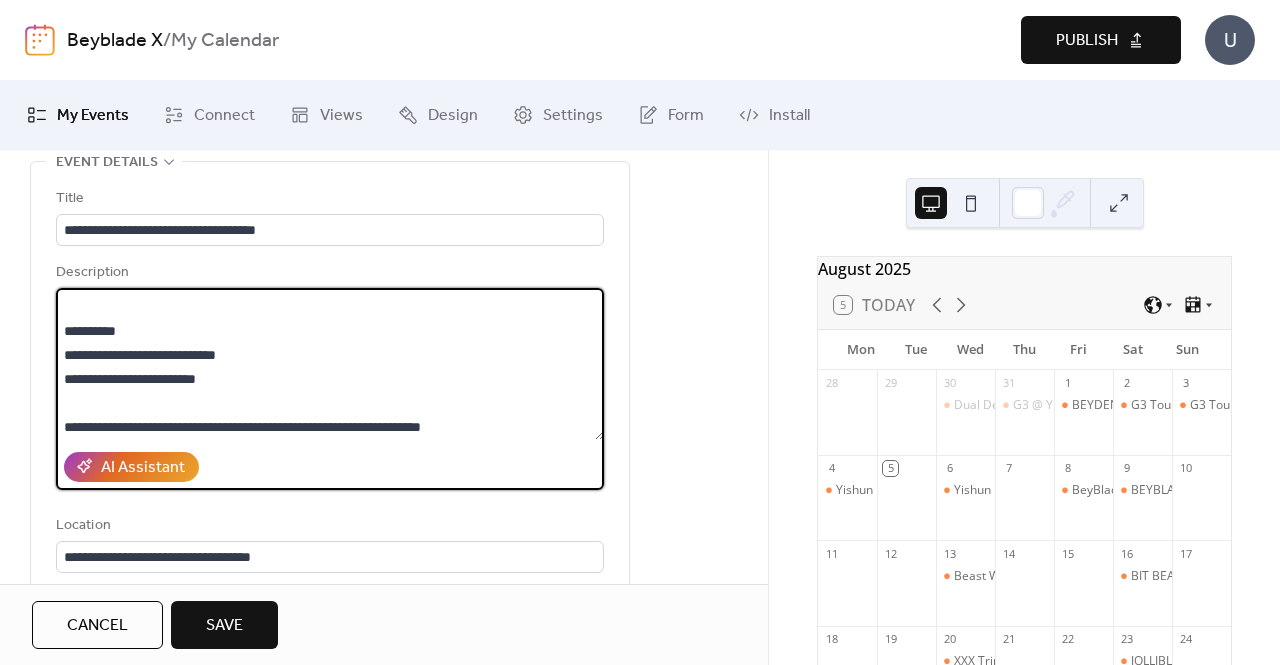type on "**********" 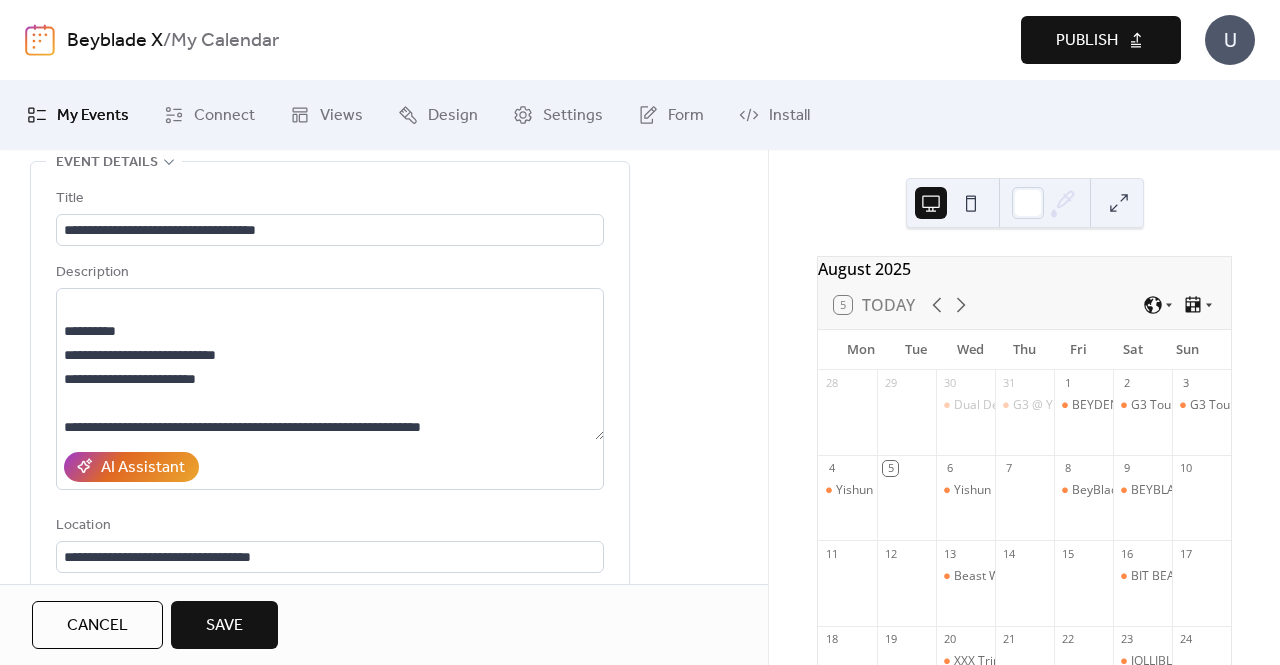 click on "**********" at bounding box center (384, 888) 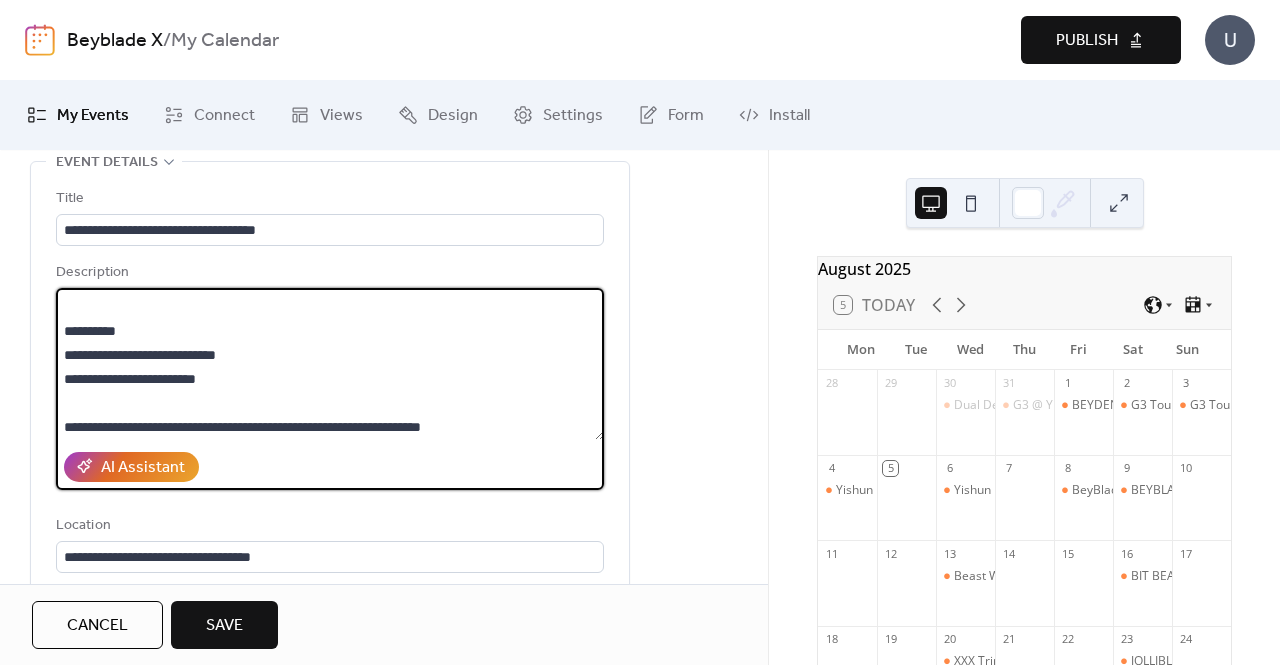 drag, startPoint x: 537, startPoint y: 428, endPoint x: 194, endPoint y: 427, distance: 343.00146 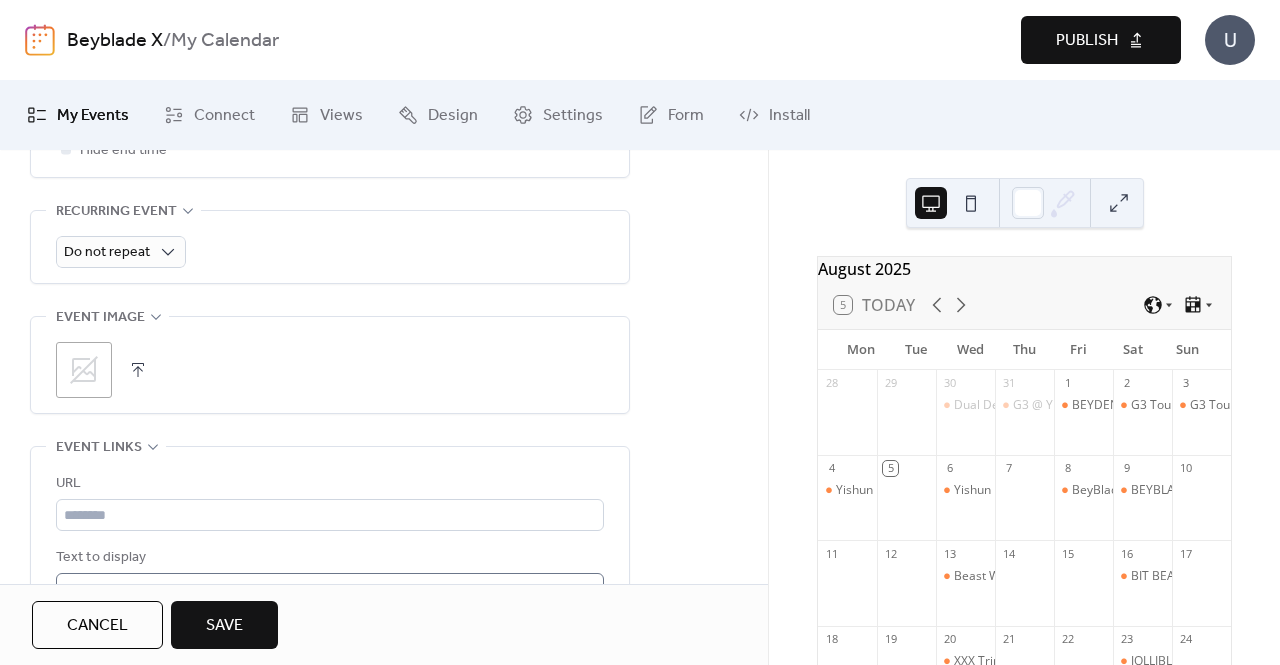 scroll, scrollTop: 1000, scrollLeft: 0, axis: vertical 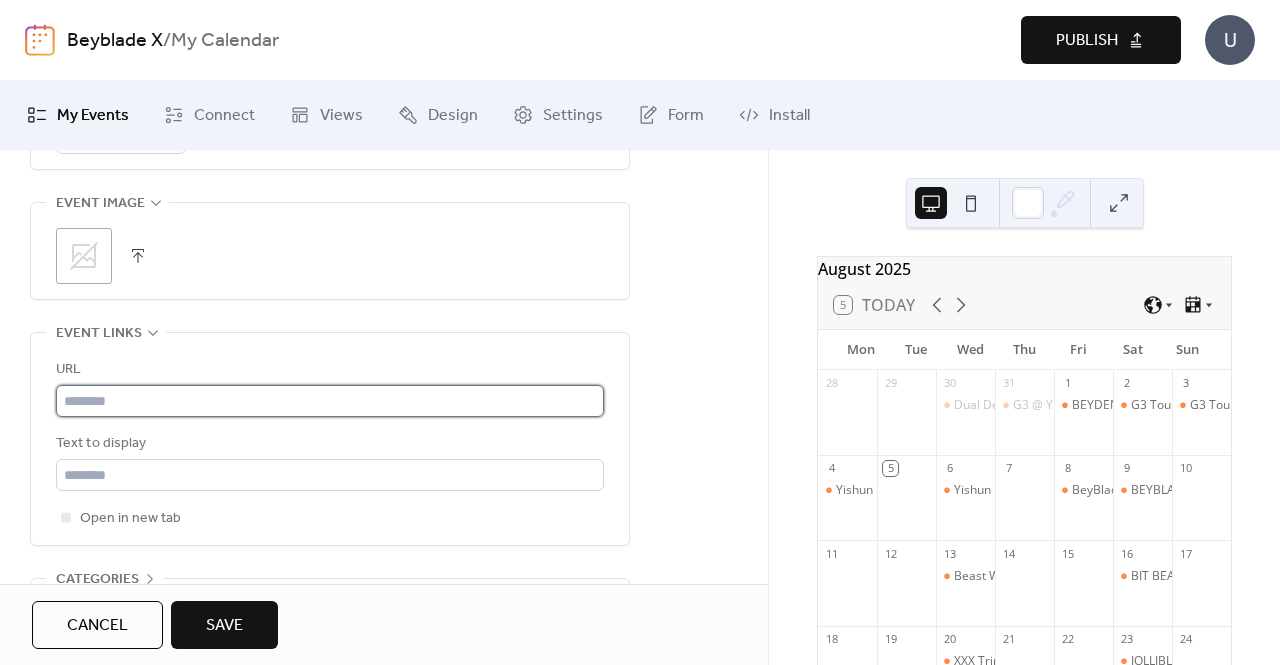 click at bounding box center [330, 401] 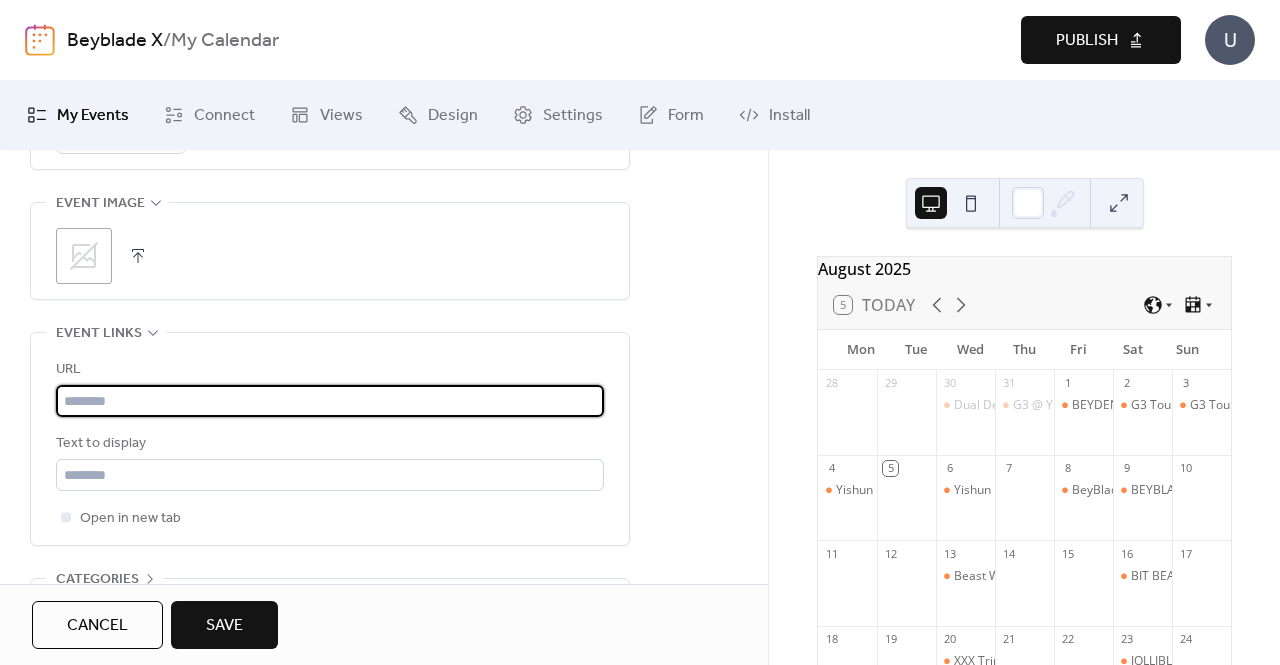 paste on "**********" 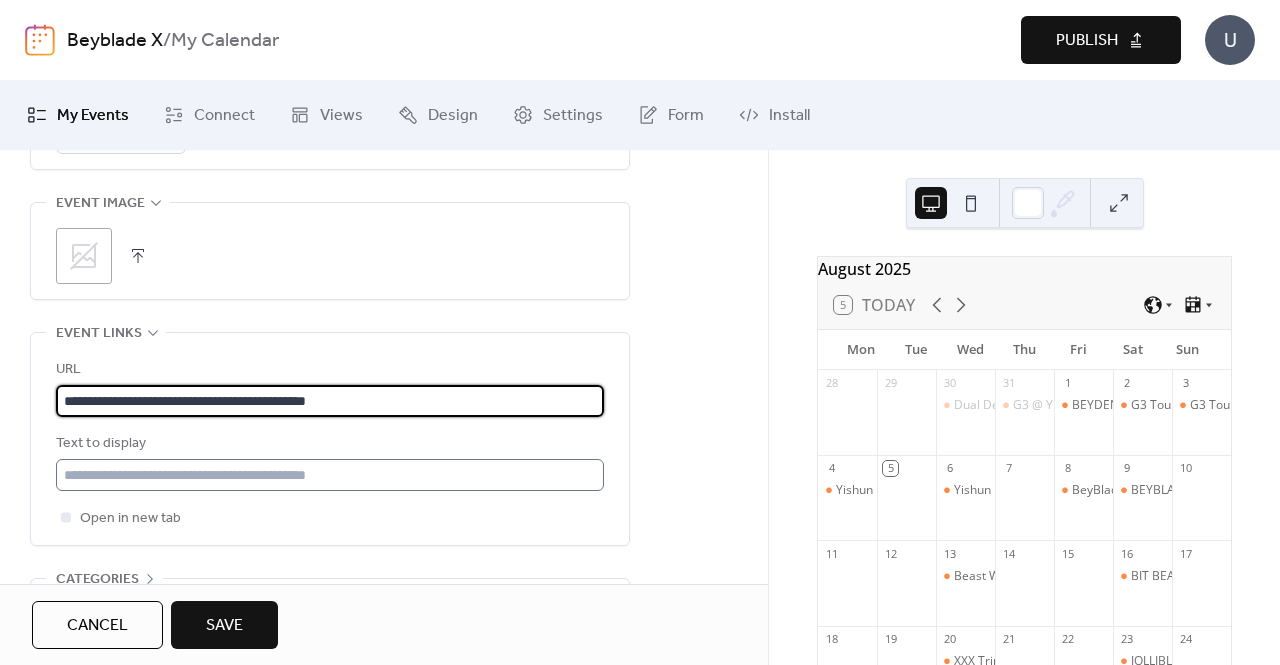 type on "**********" 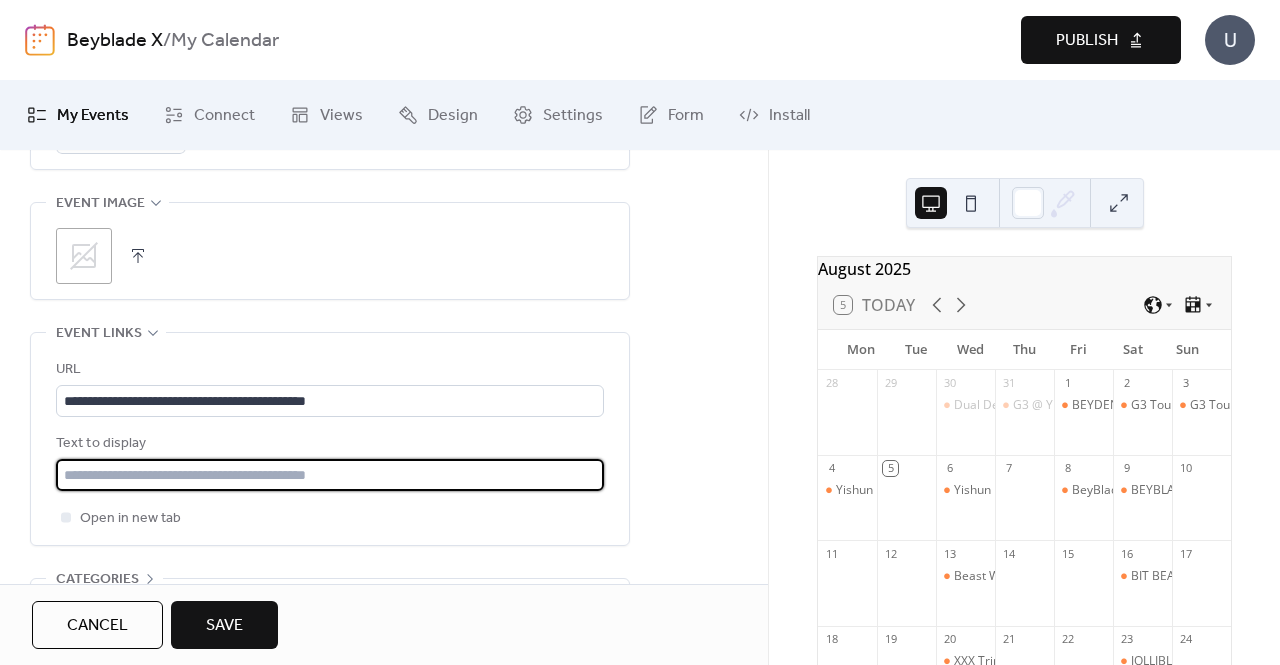 click at bounding box center (330, 475) 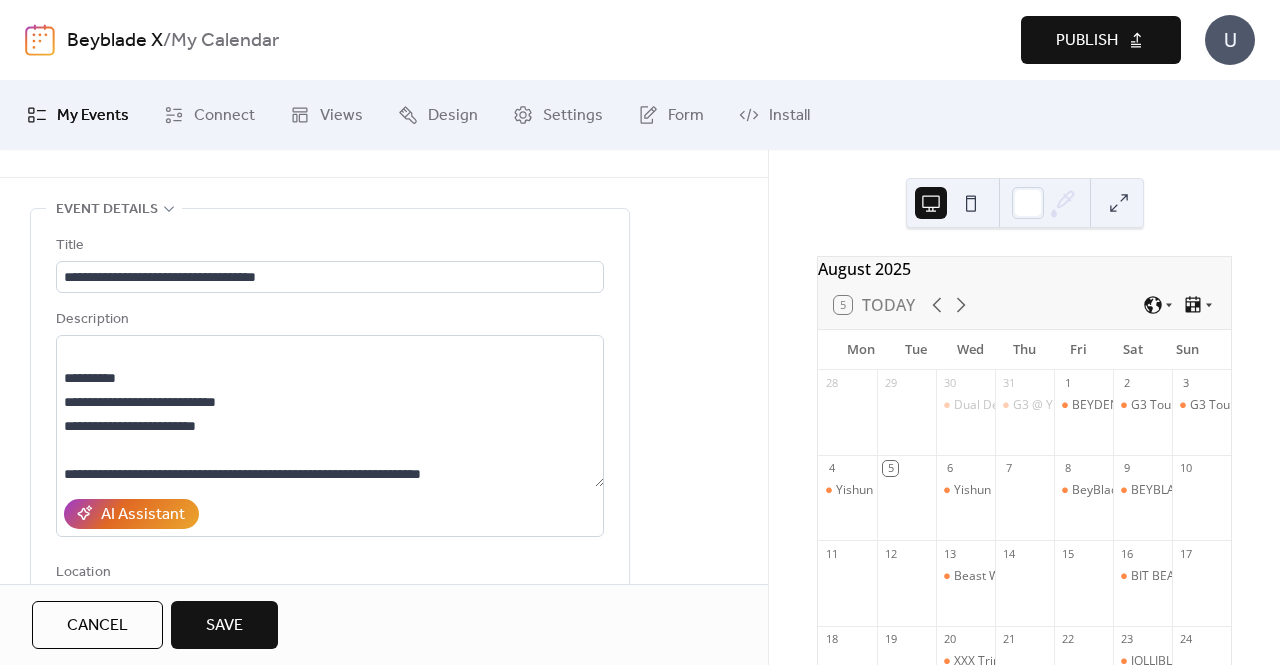 scroll, scrollTop: 0, scrollLeft: 0, axis: both 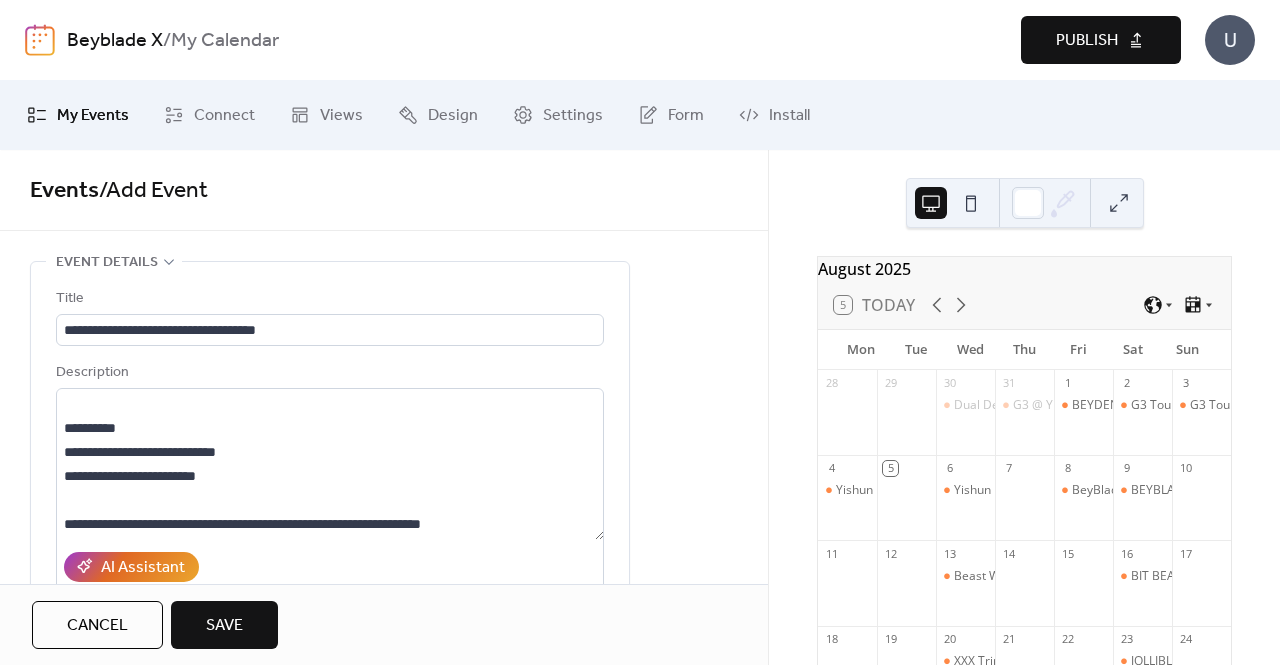type on "**********" 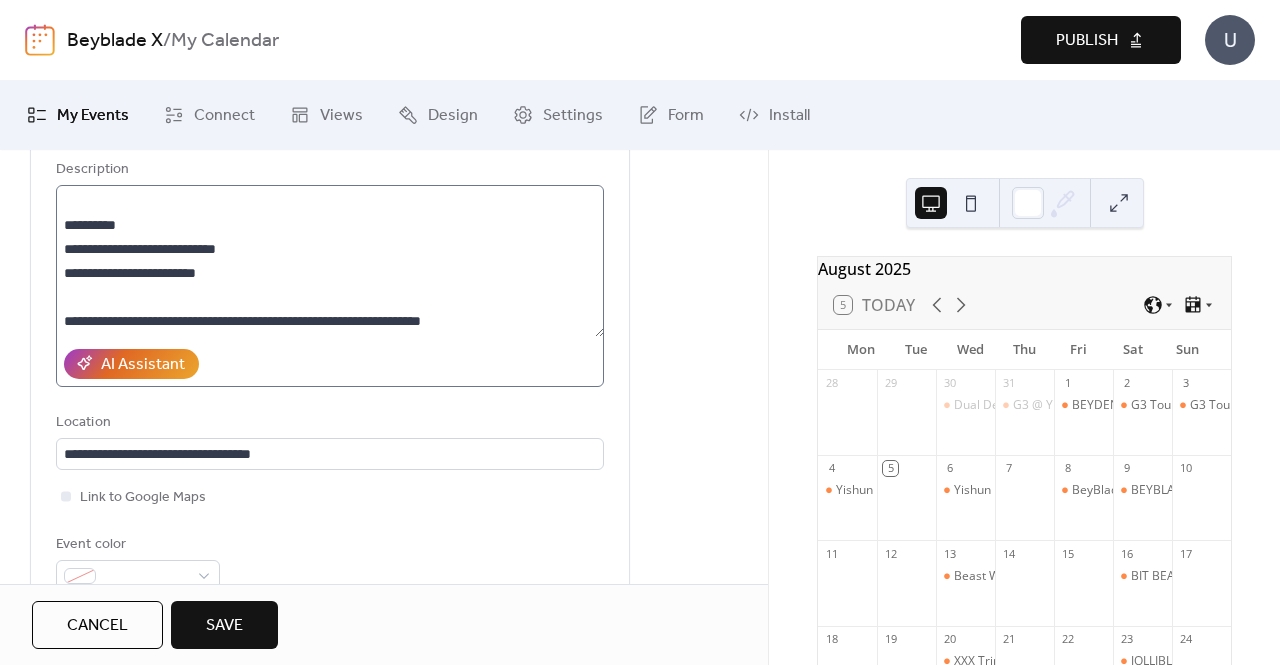 scroll, scrollTop: 200, scrollLeft: 0, axis: vertical 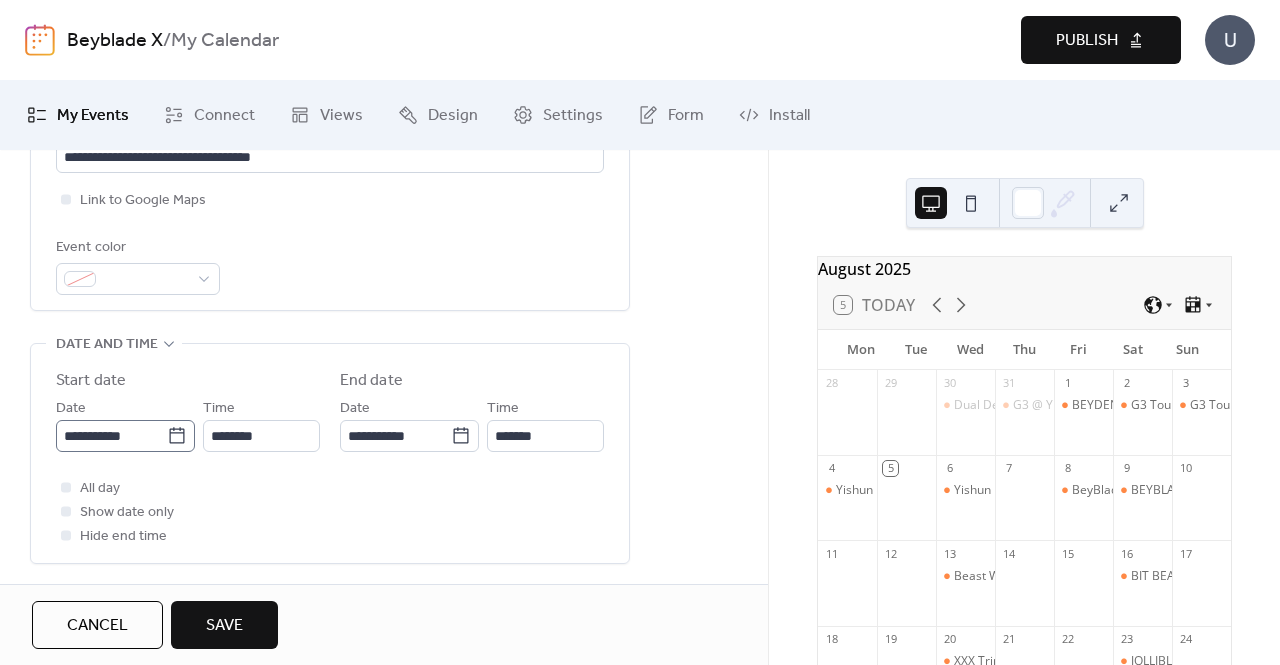 click 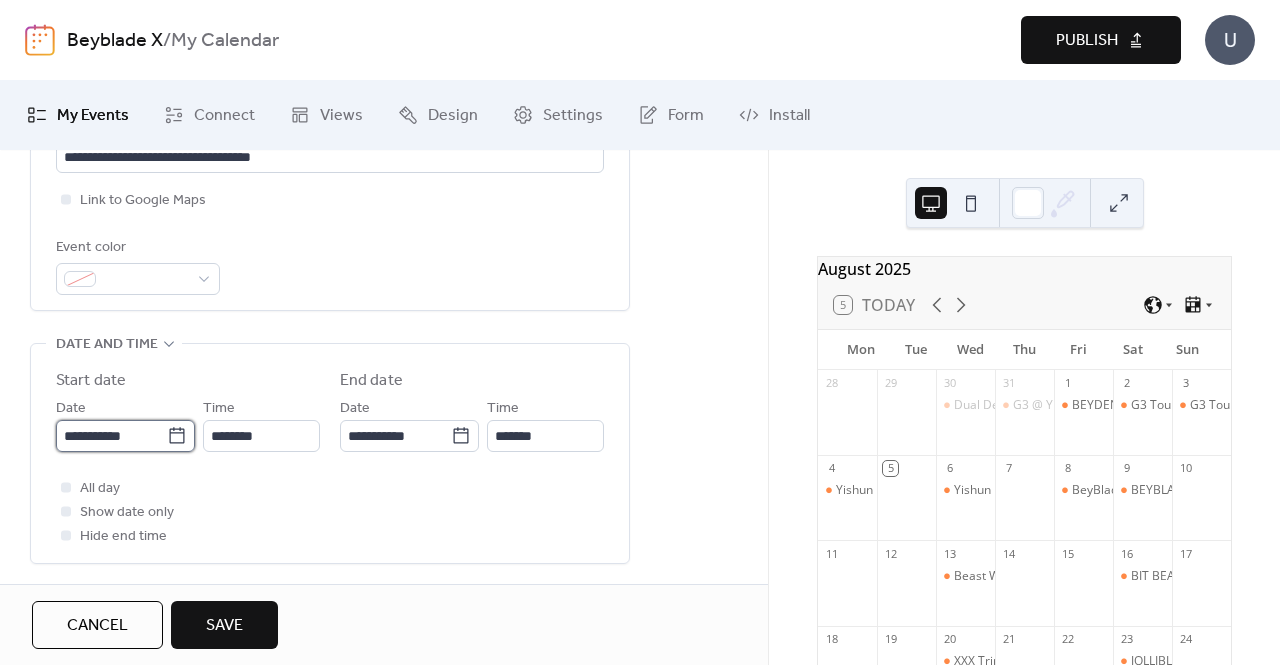 click on "**********" at bounding box center (111, 436) 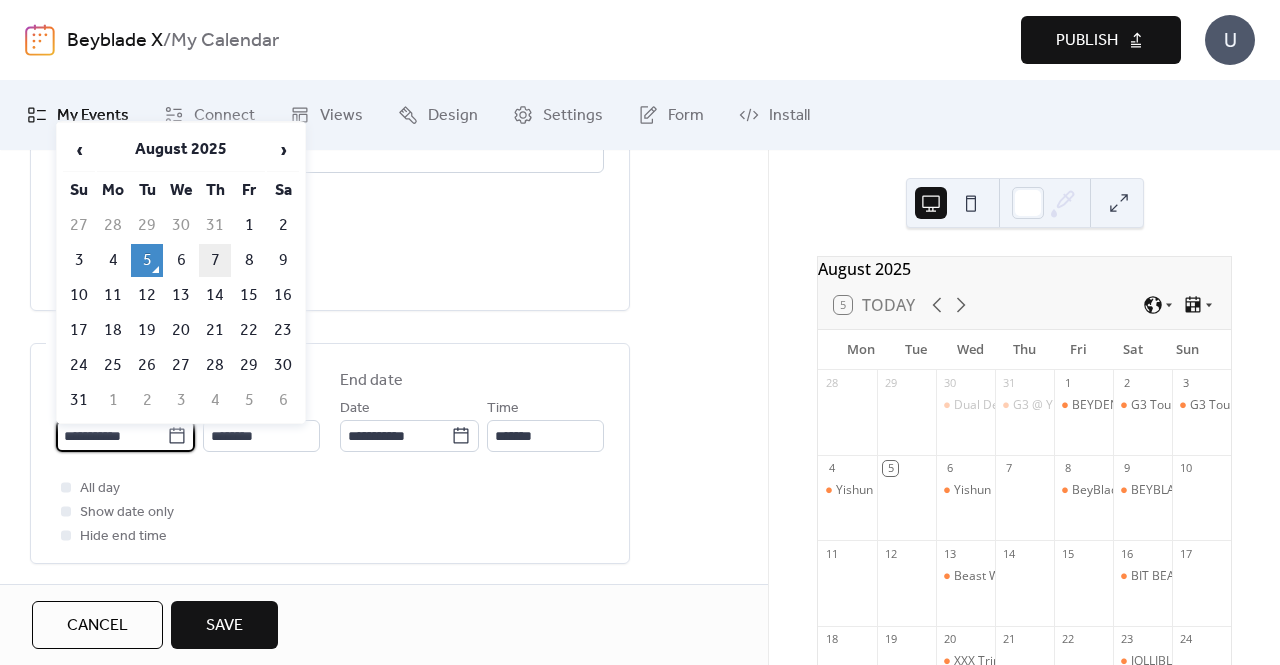 click on "7" at bounding box center [215, 260] 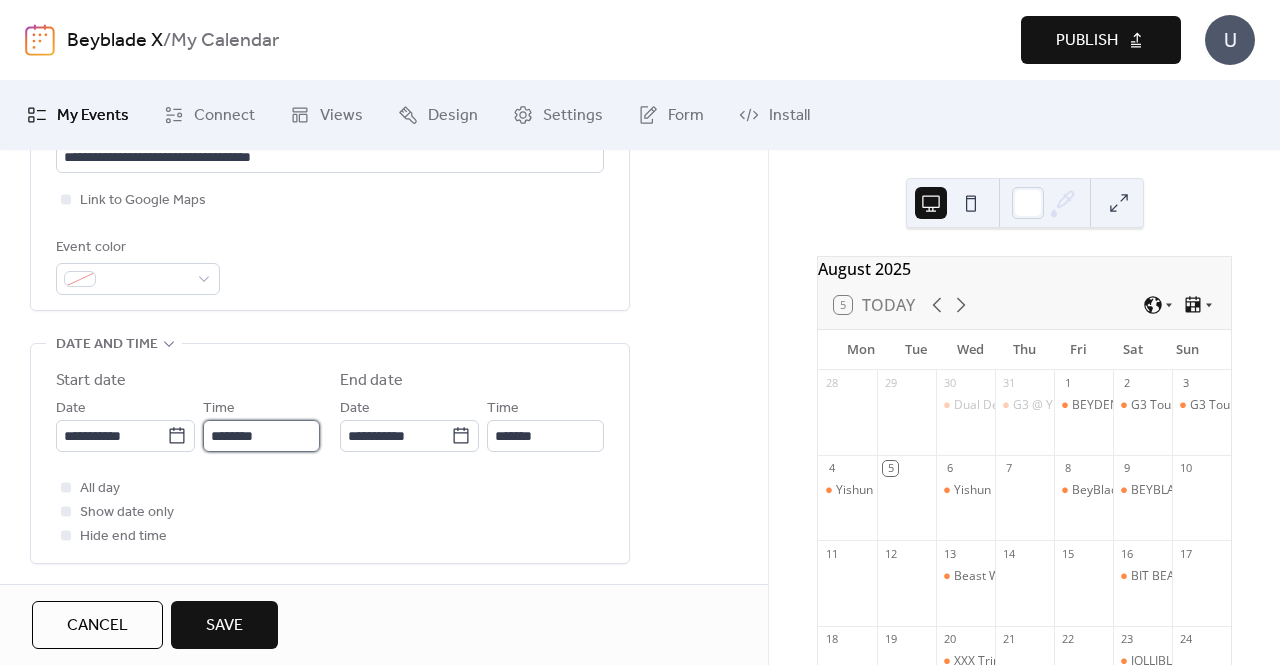 click on "********" at bounding box center (261, 436) 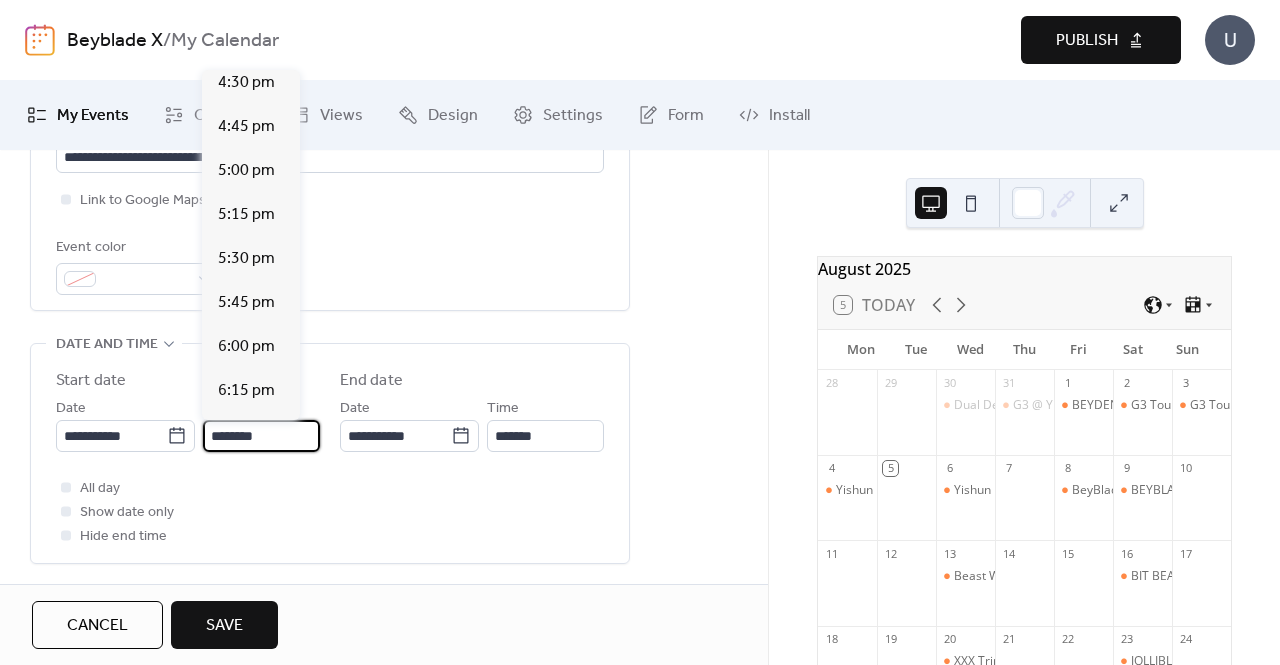 scroll, scrollTop: 3112, scrollLeft: 0, axis: vertical 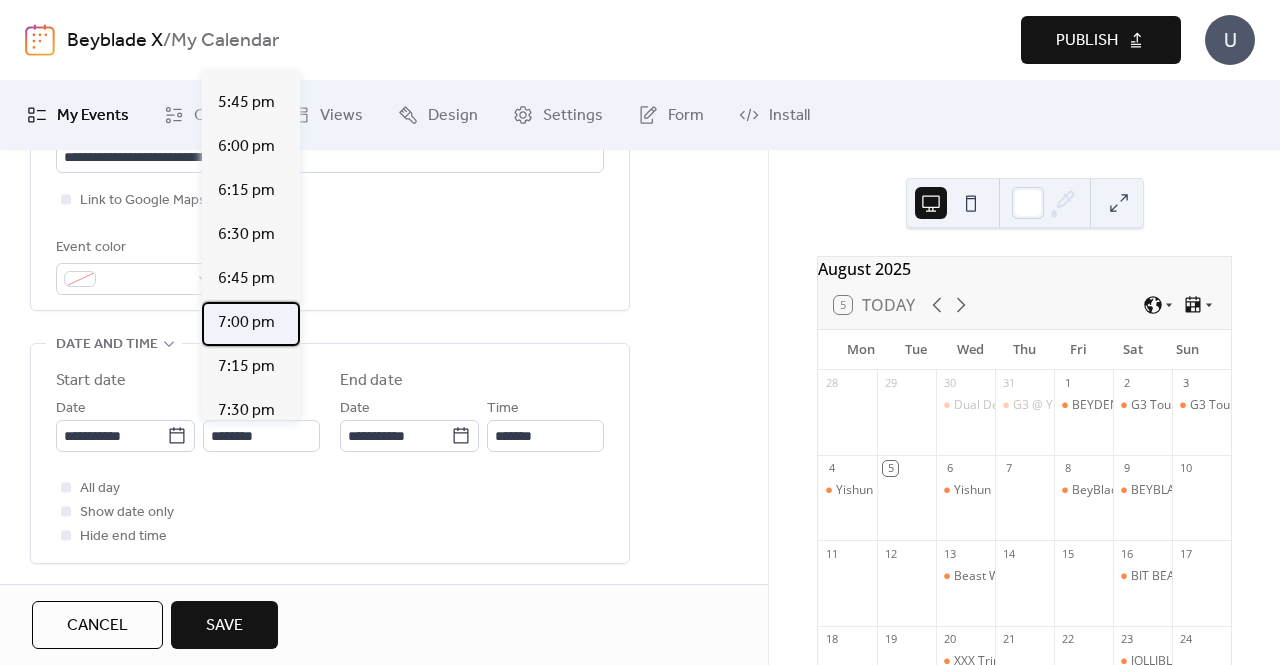 click on "7:00 pm" at bounding box center (246, 323) 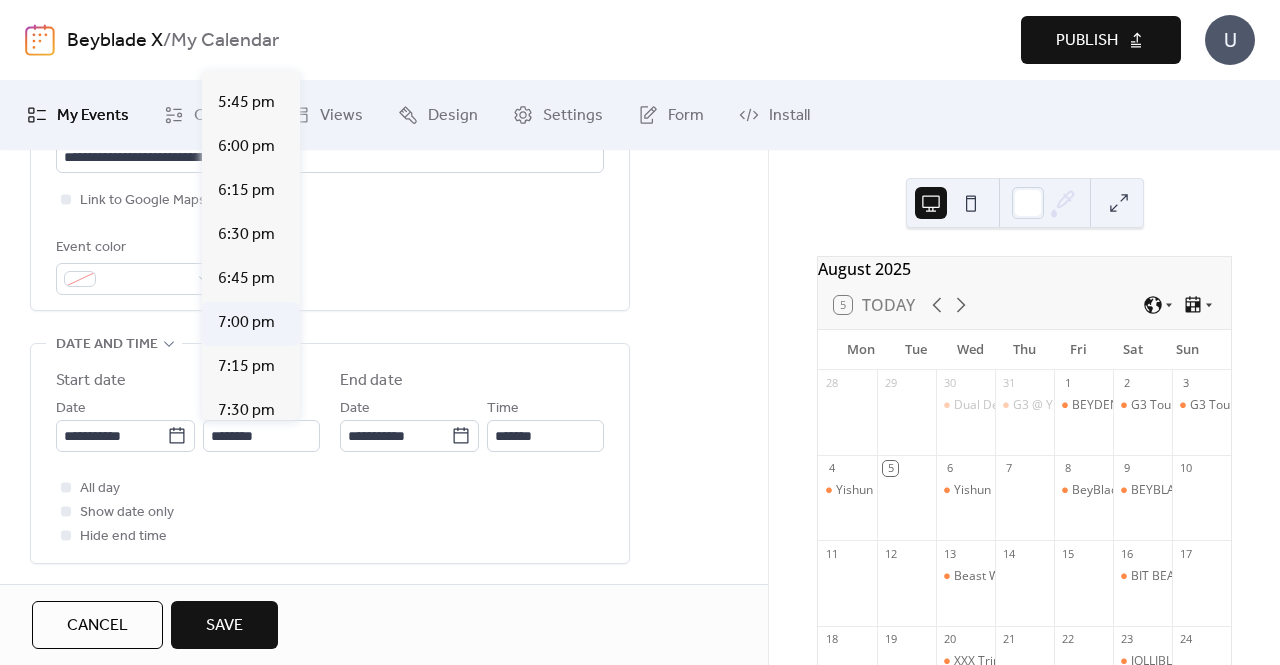 type on "*******" 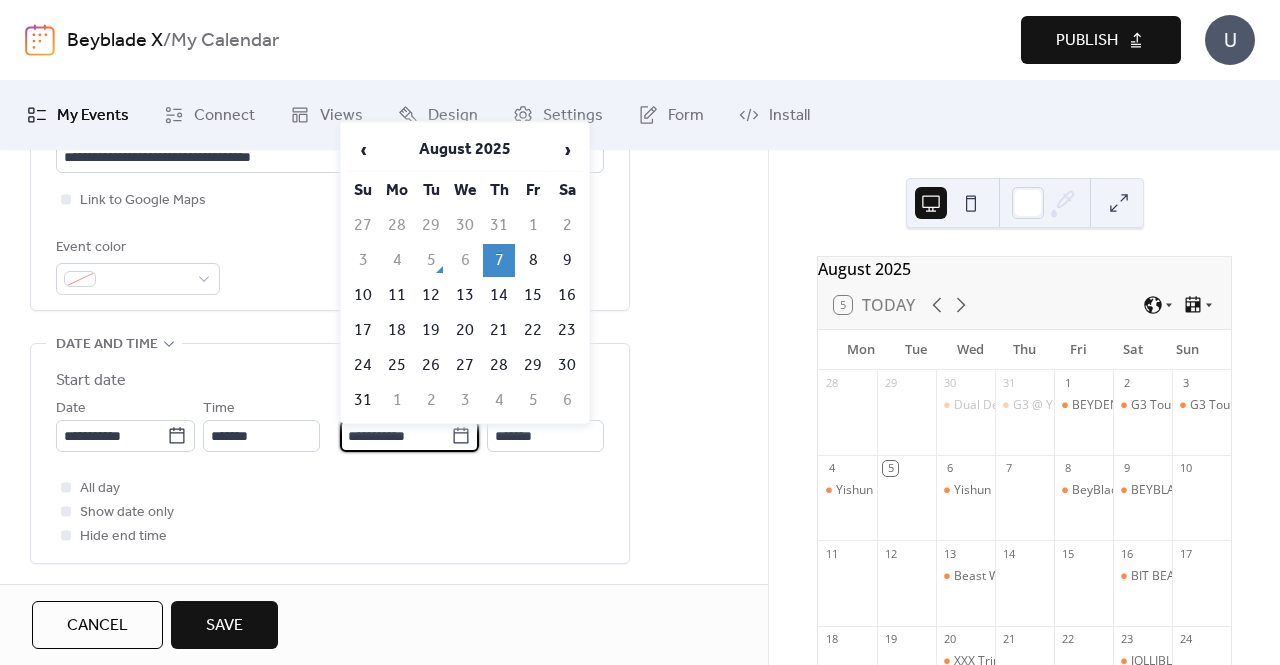 click on "**********" at bounding box center (395, 436) 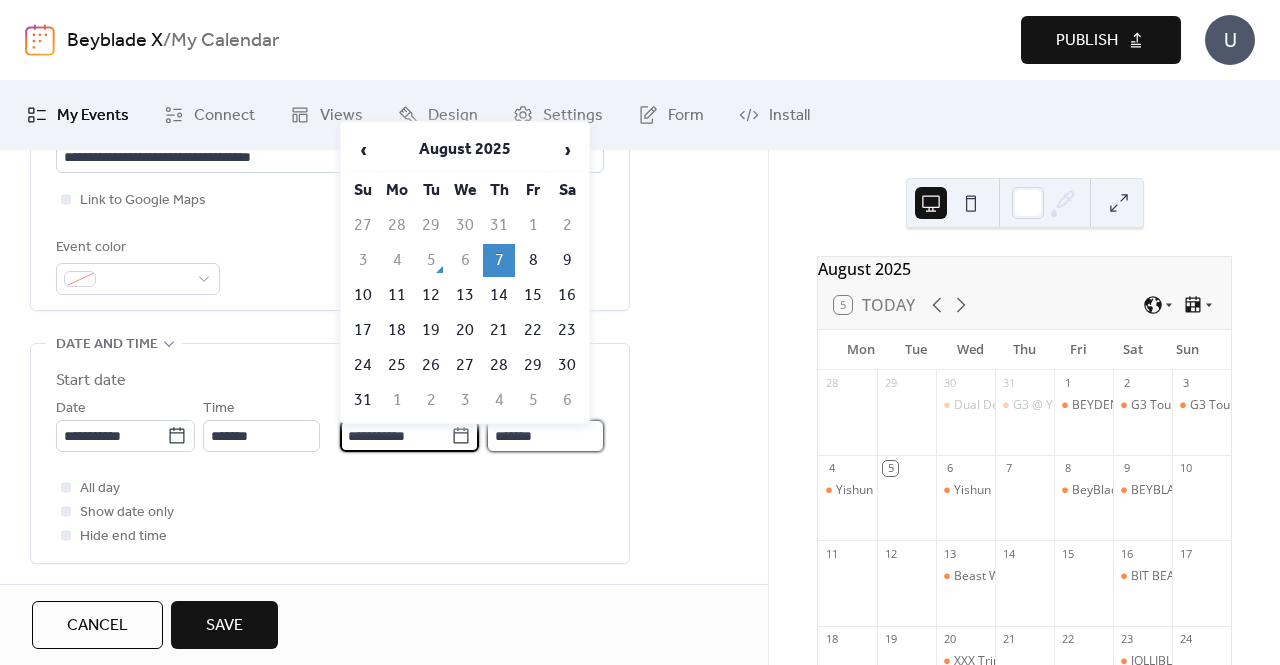 click on "*******" at bounding box center [545, 436] 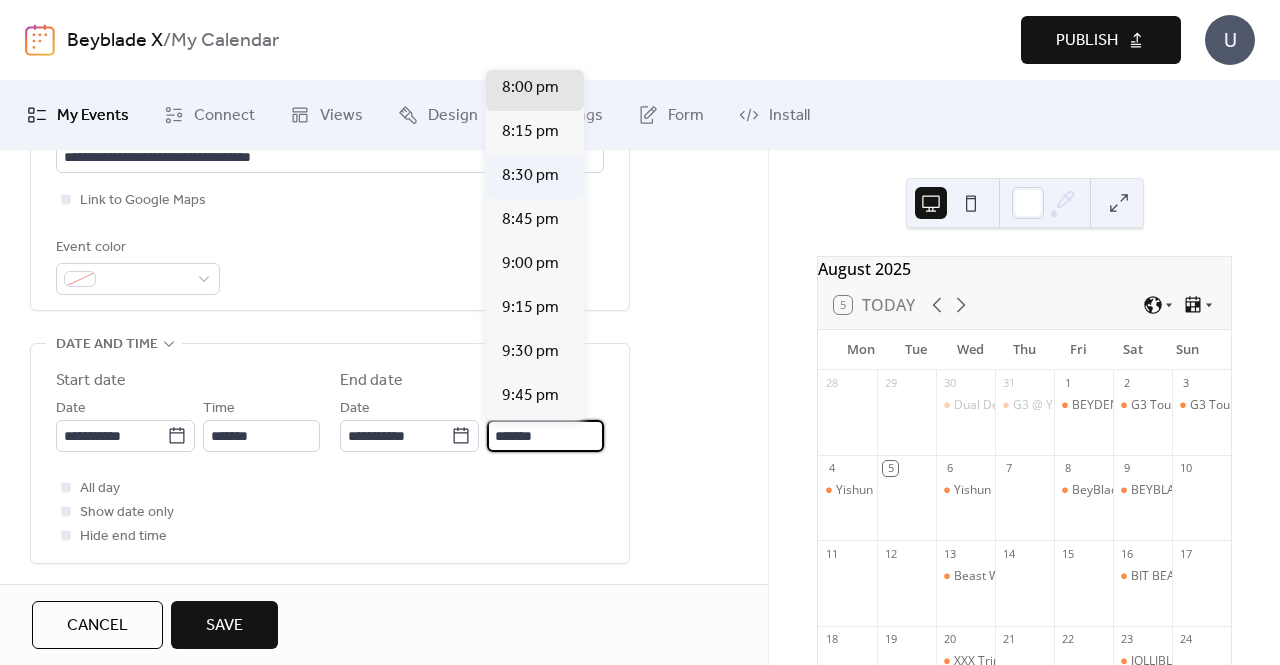 scroll, scrollTop: 100, scrollLeft: 0, axis: vertical 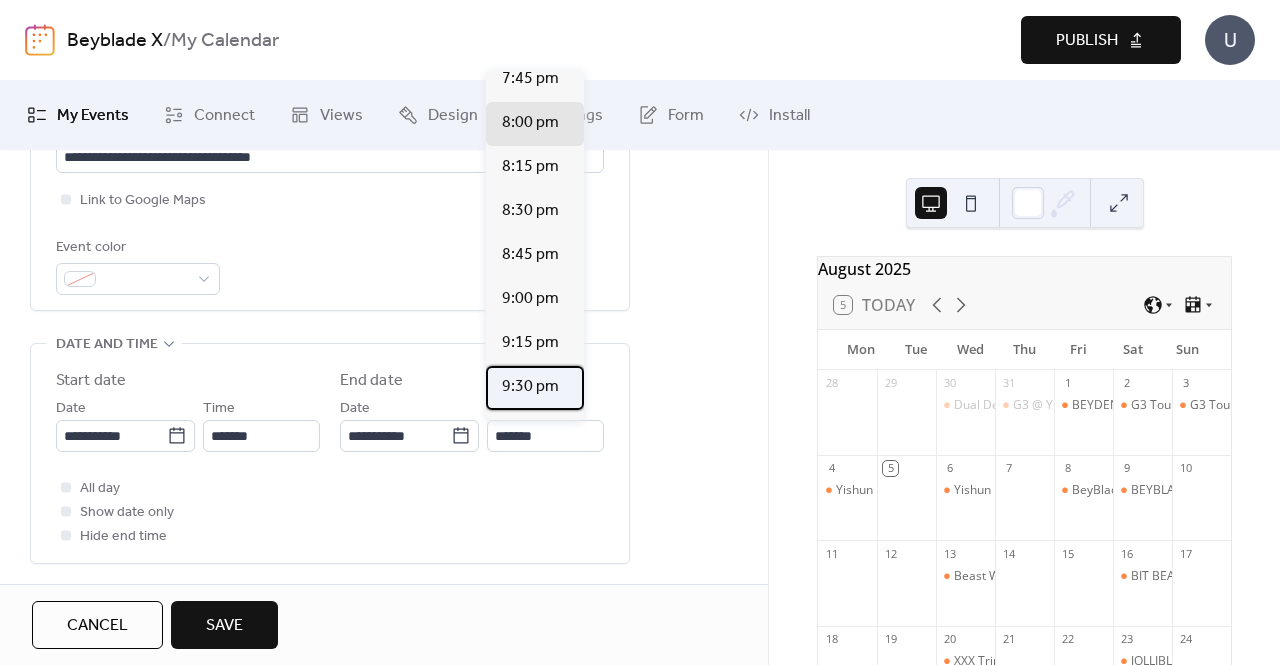 click on "9:30 pm" at bounding box center [530, 387] 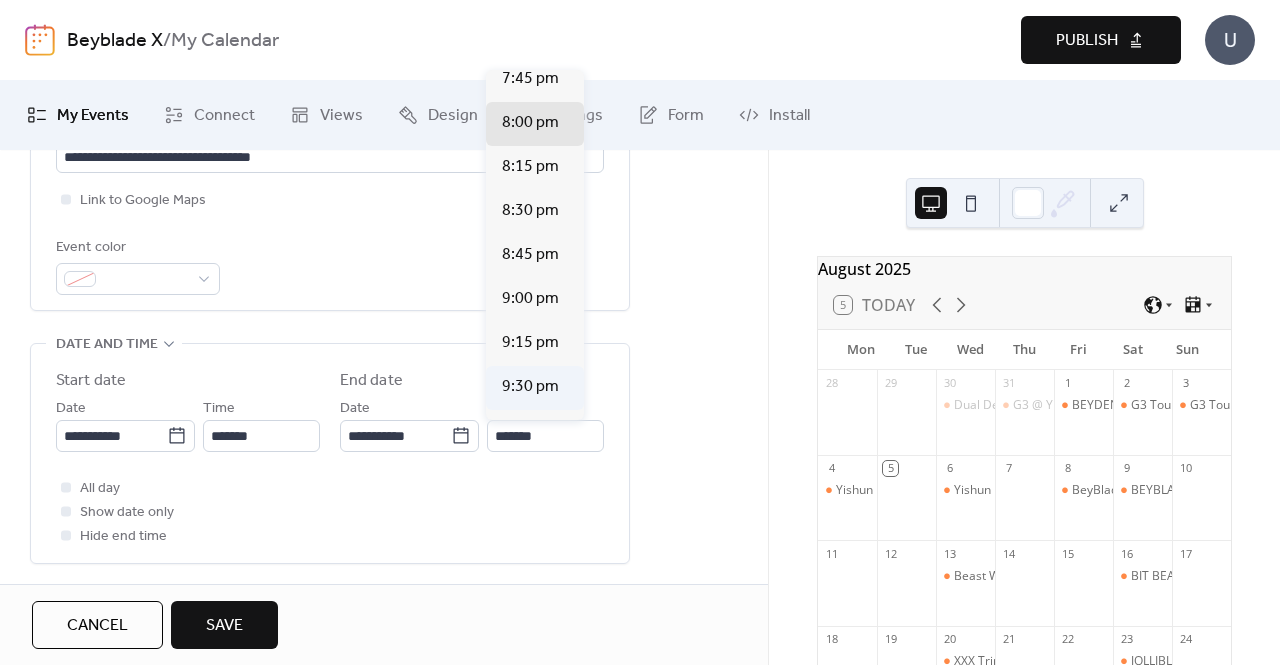 type on "*******" 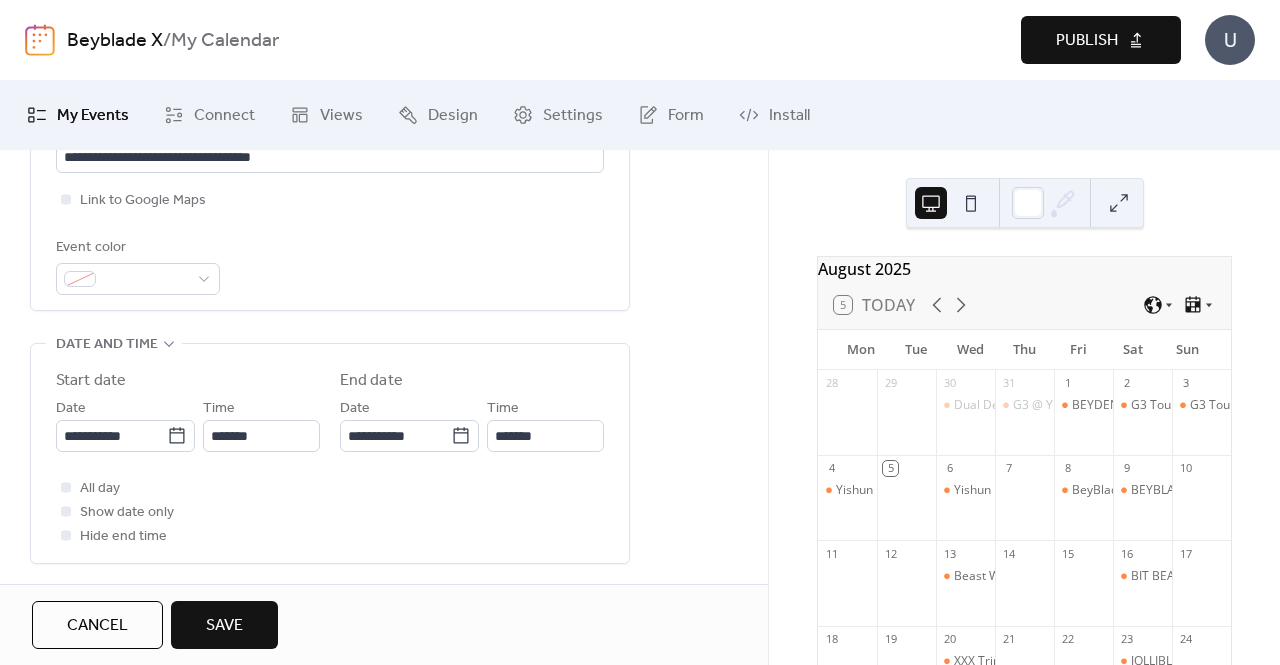 click on "**********" at bounding box center [384, 488] 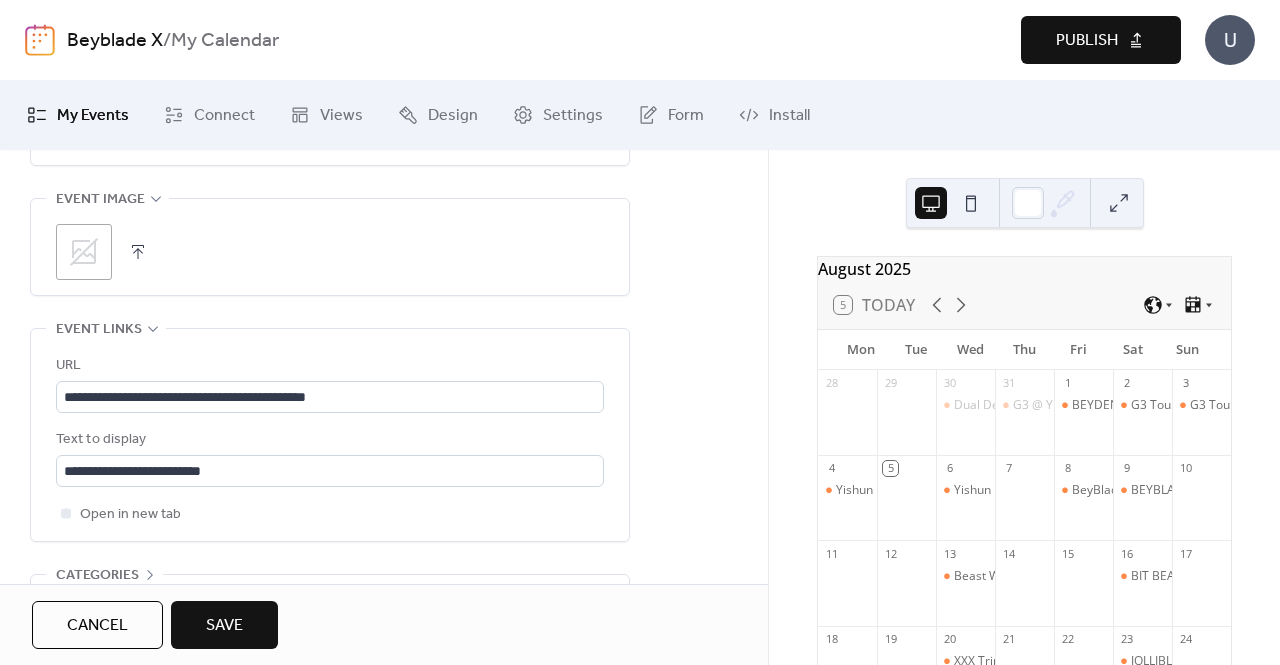 scroll, scrollTop: 834, scrollLeft: 0, axis: vertical 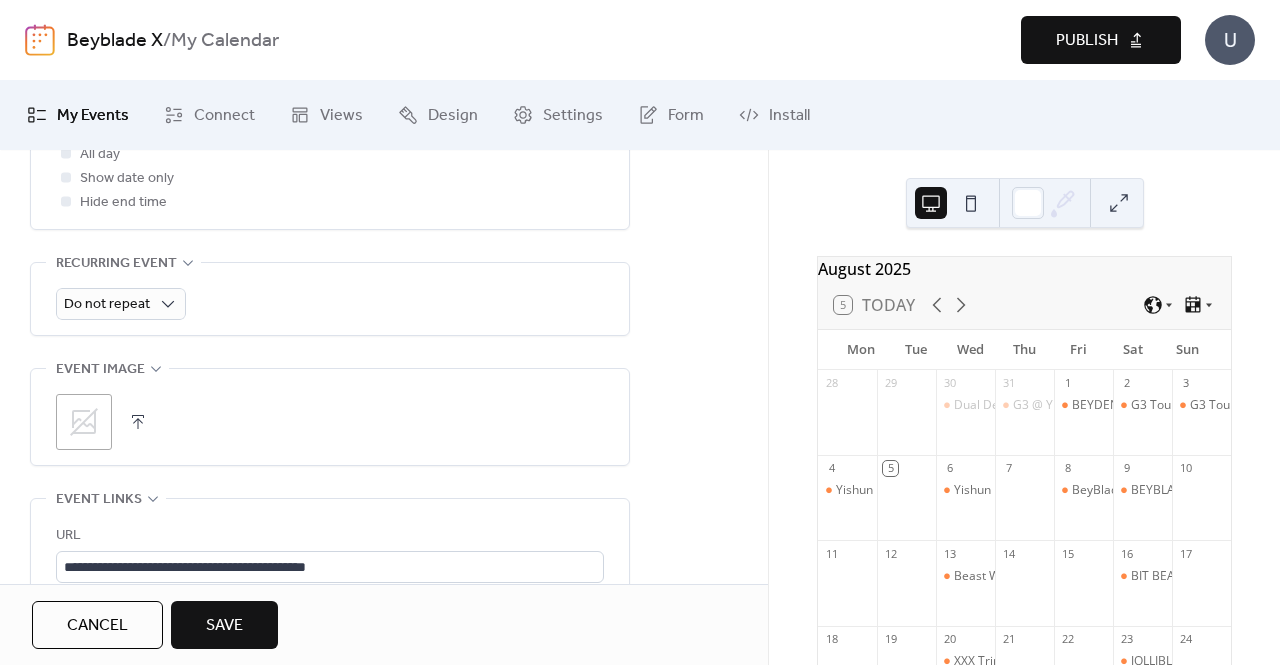 click 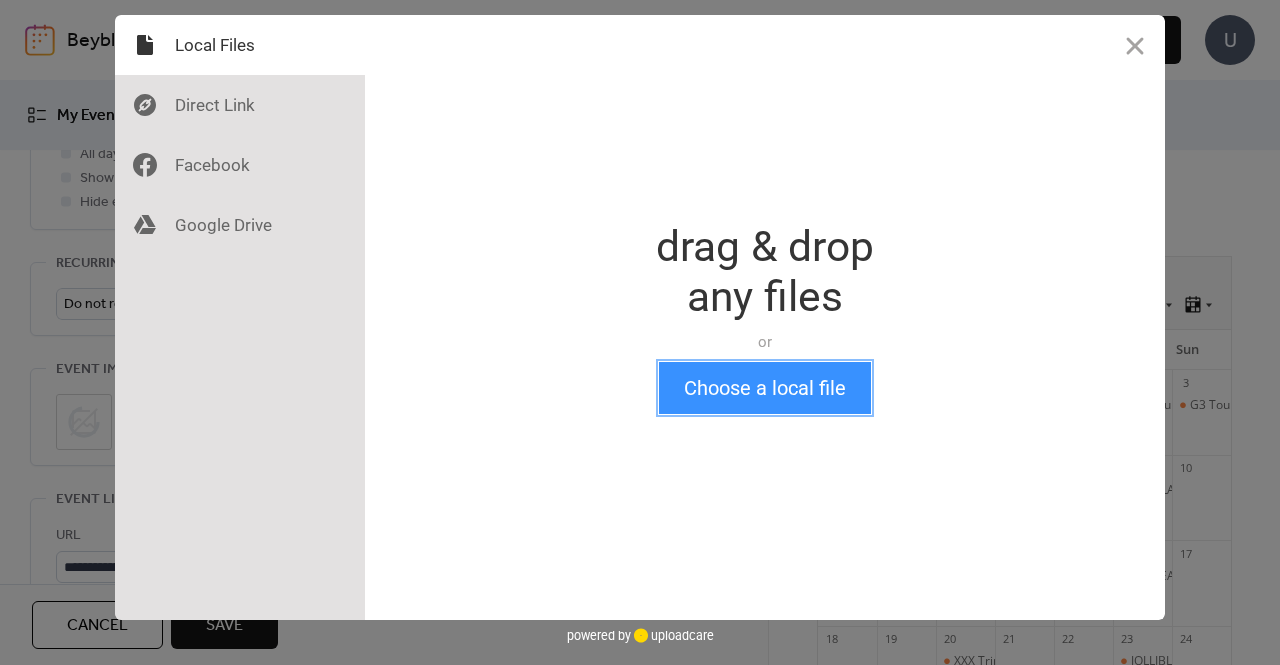 click on "Choose a local file" at bounding box center (765, 388) 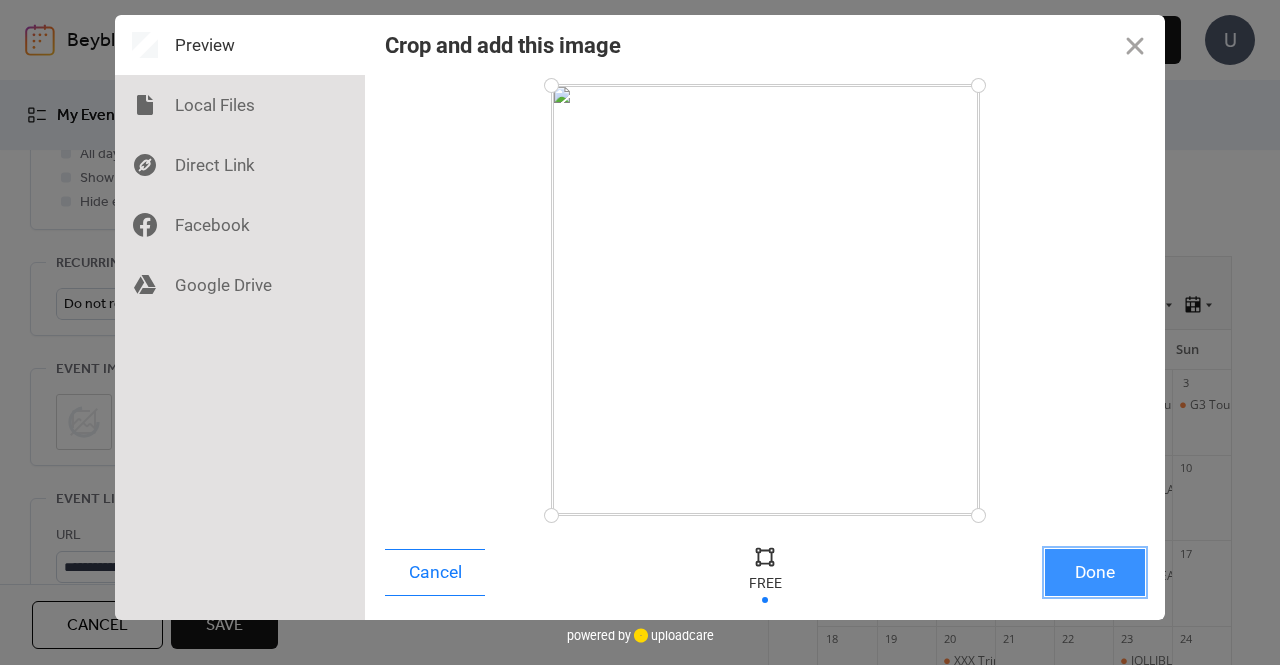 click on "Done" at bounding box center (1095, 572) 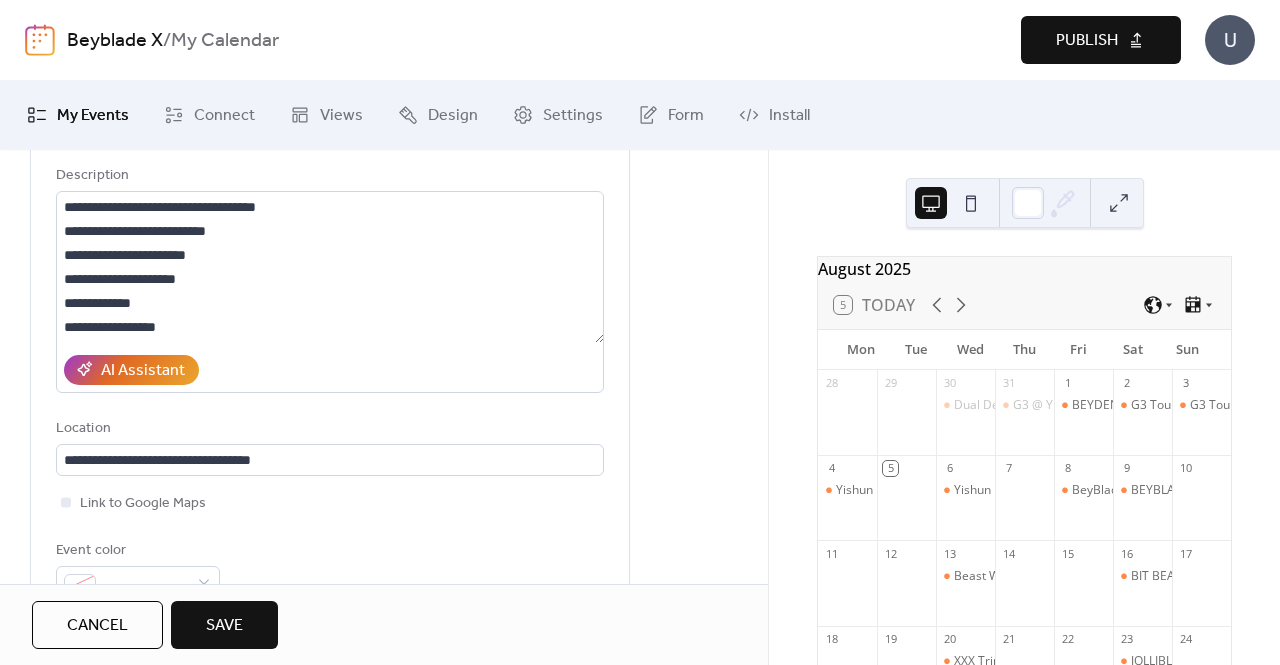scroll, scrollTop: 300, scrollLeft: 0, axis: vertical 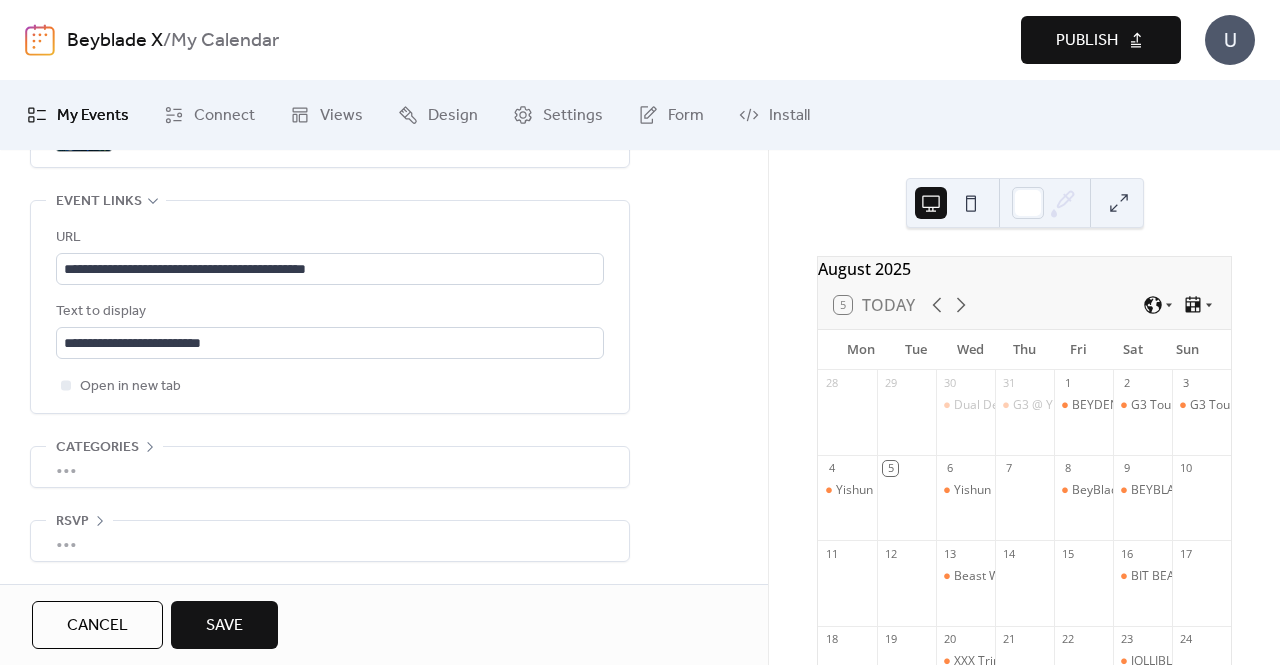 click on "Save" at bounding box center (224, 625) 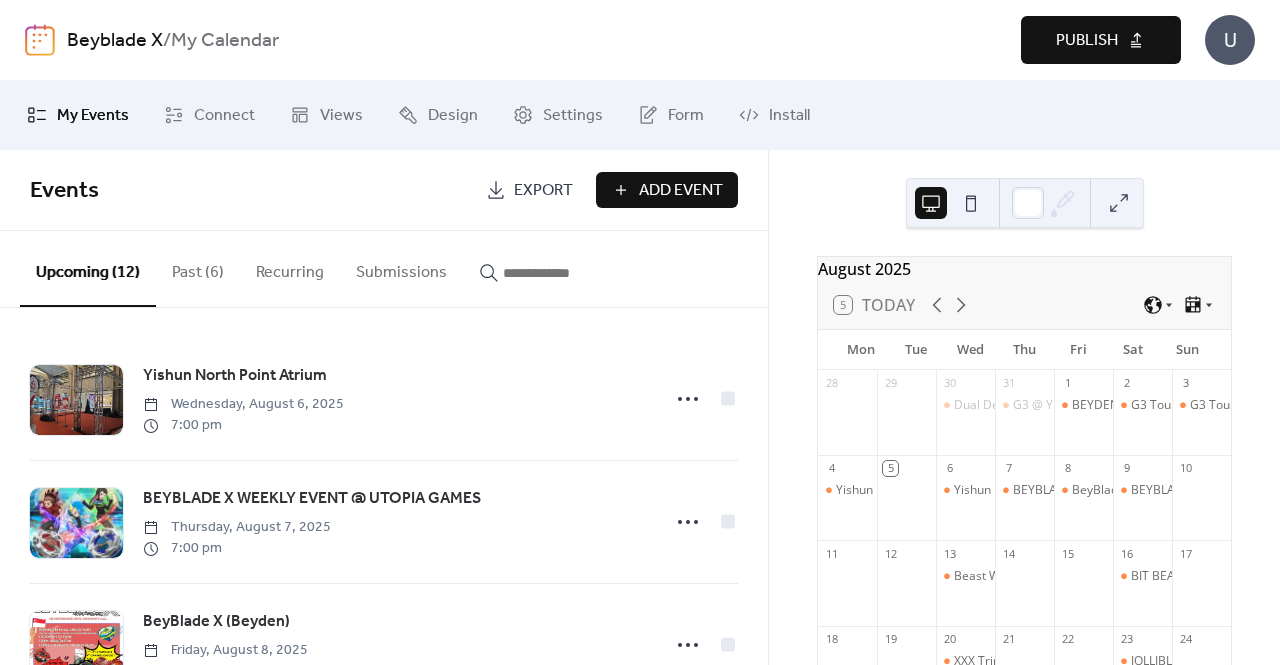 click on "Publish" at bounding box center [1087, 41] 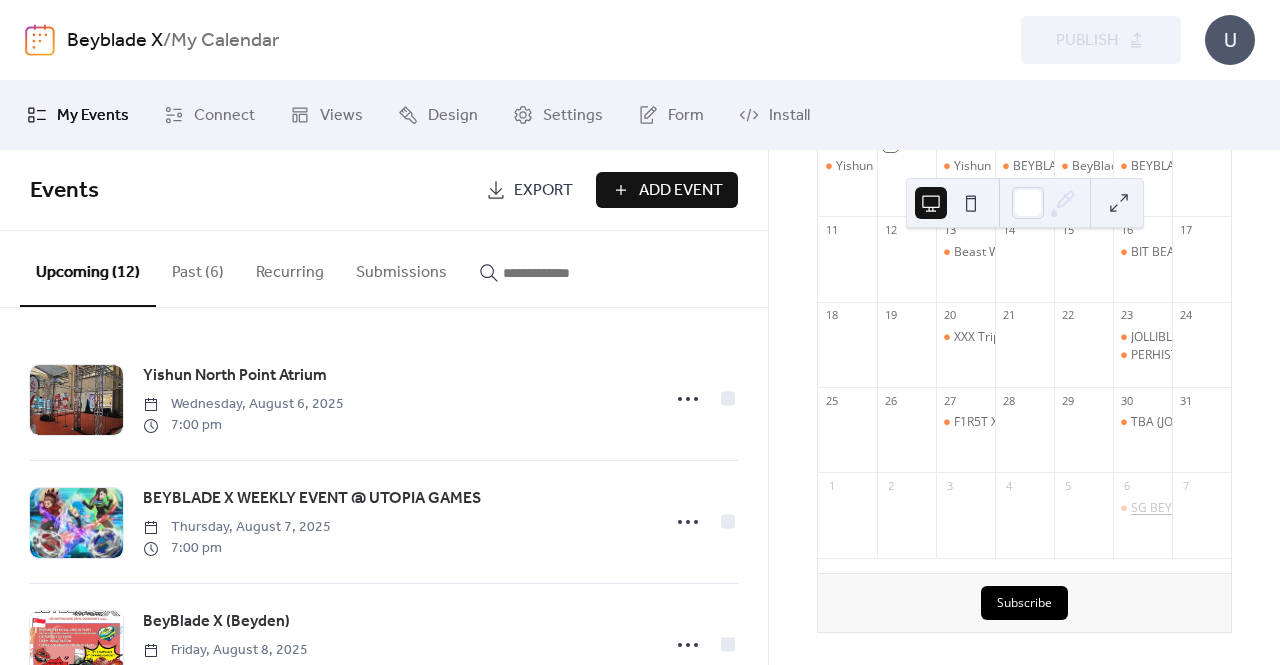 scroll, scrollTop: 136, scrollLeft: 0, axis: vertical 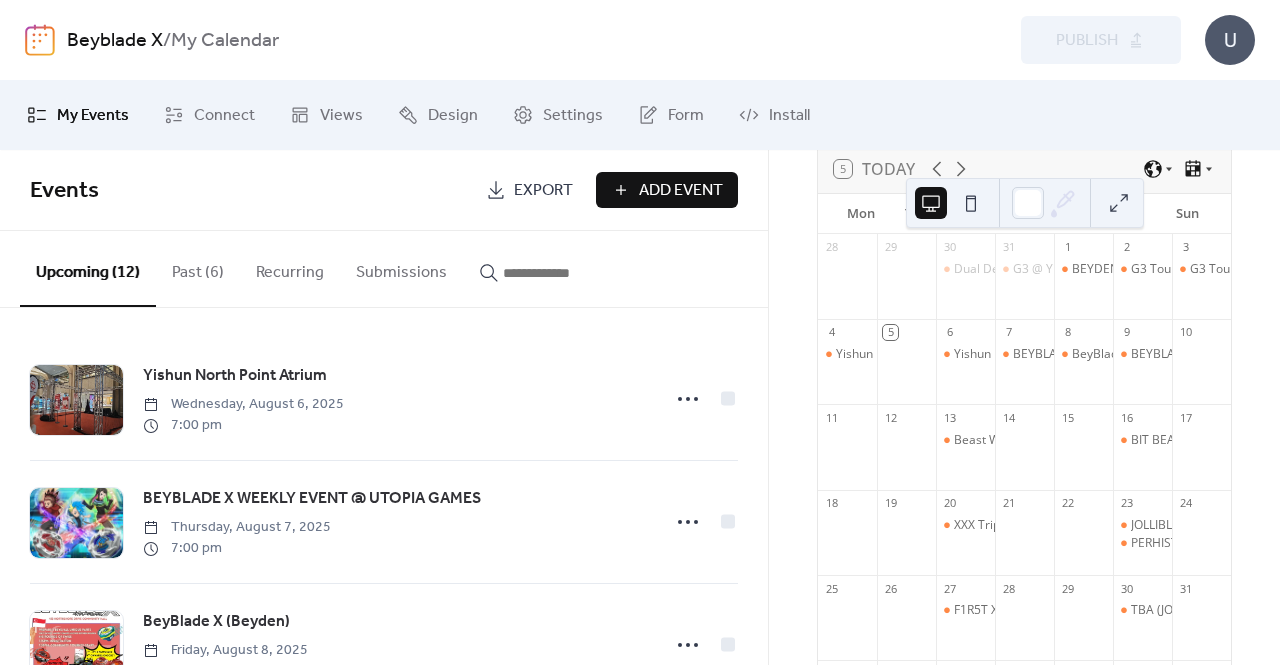 click at bounding box center [971, 203] 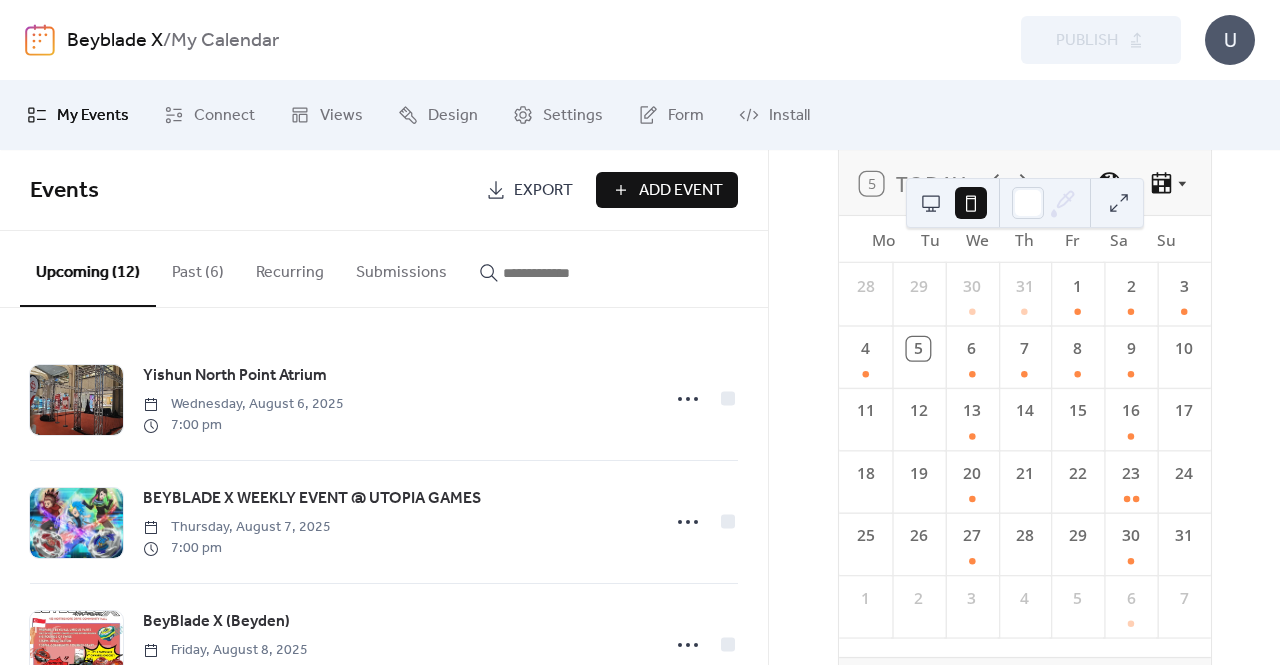 click at bounding box center (931, 203) 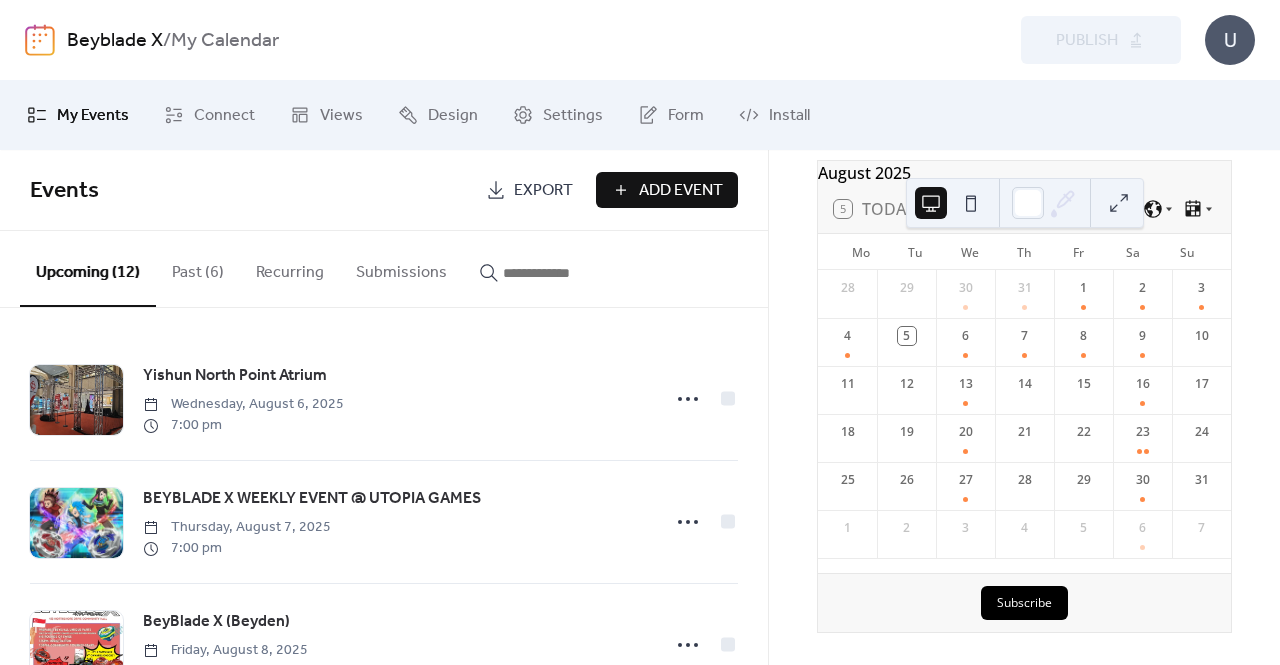 scroll, scrollTop: 108, scrollLeft: 0, axis: vertical 